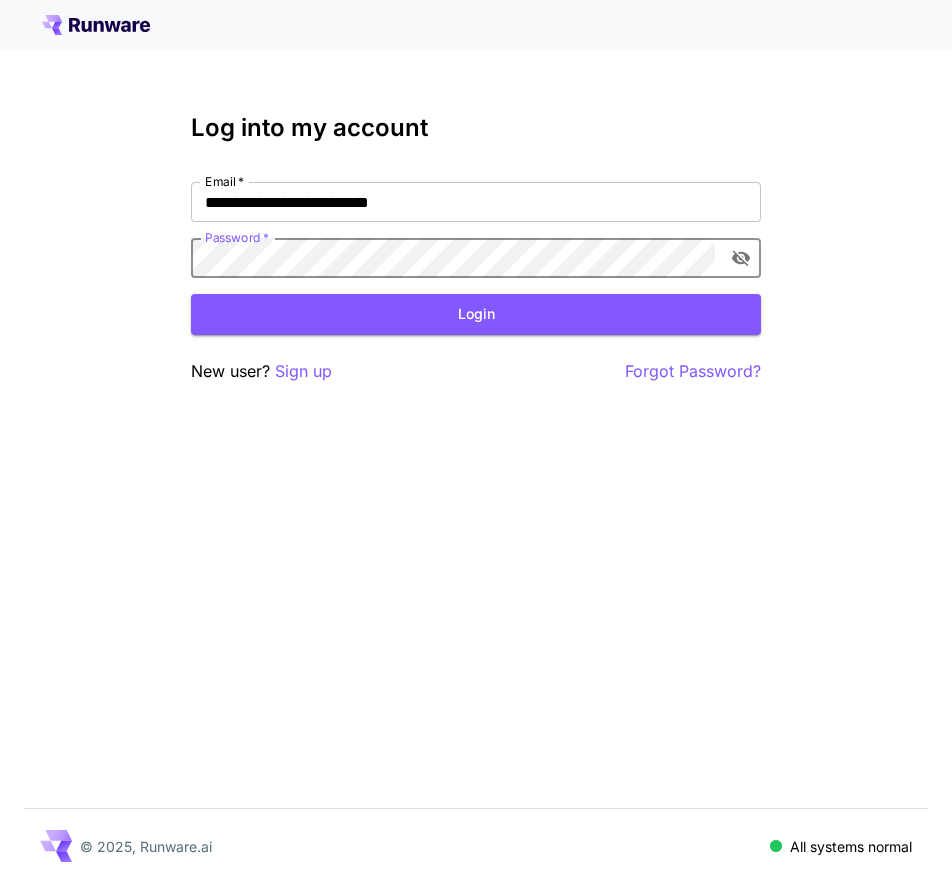 scroll, scrollTop: 0, scrollLeft: 0, axis: both 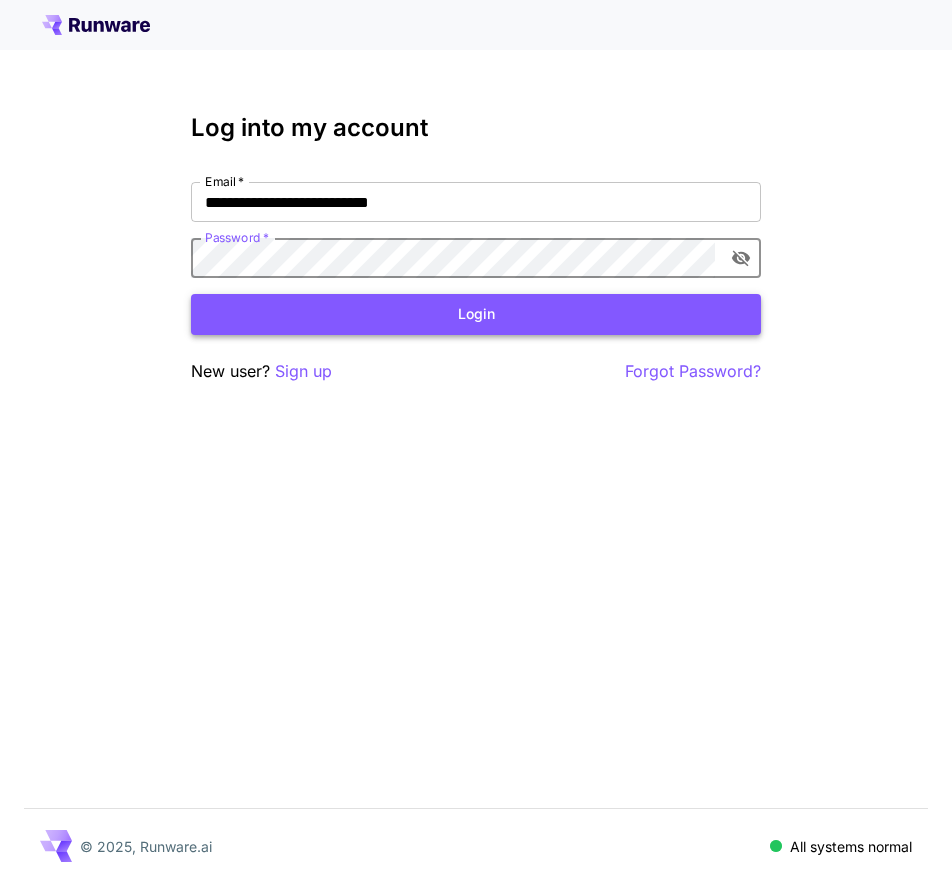 click on "Login" at bounding box center (476, 314) 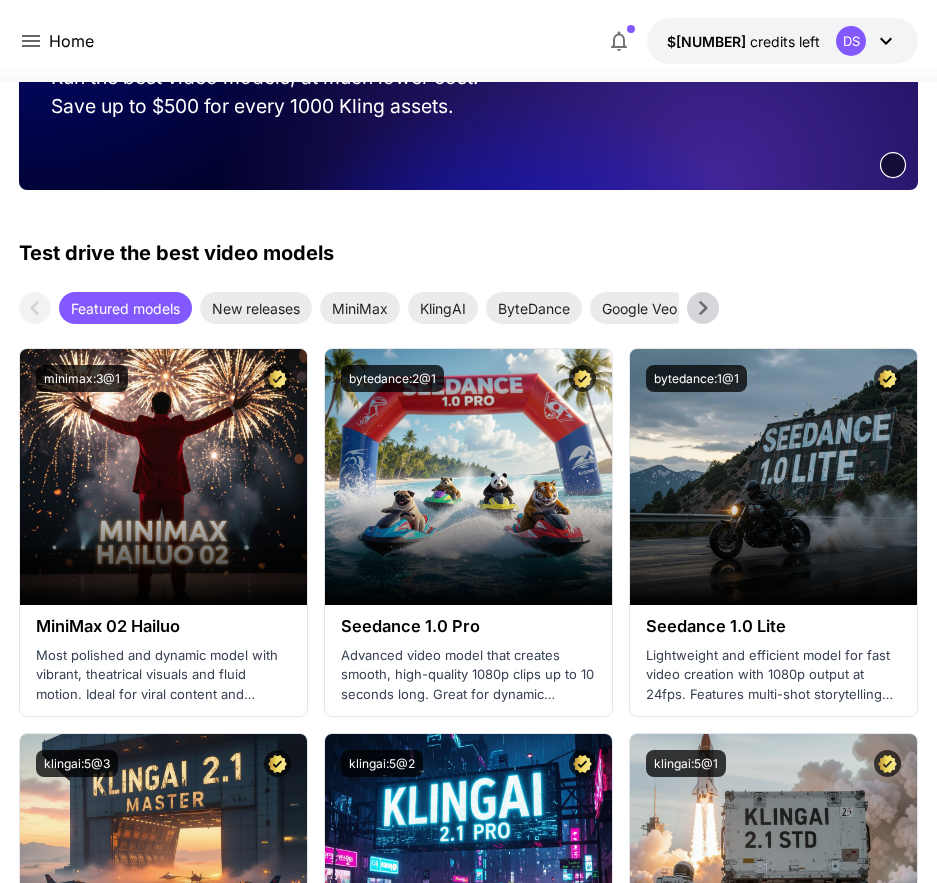 scroll, scrollTop: 0, scrollLeft: 0, axis: both 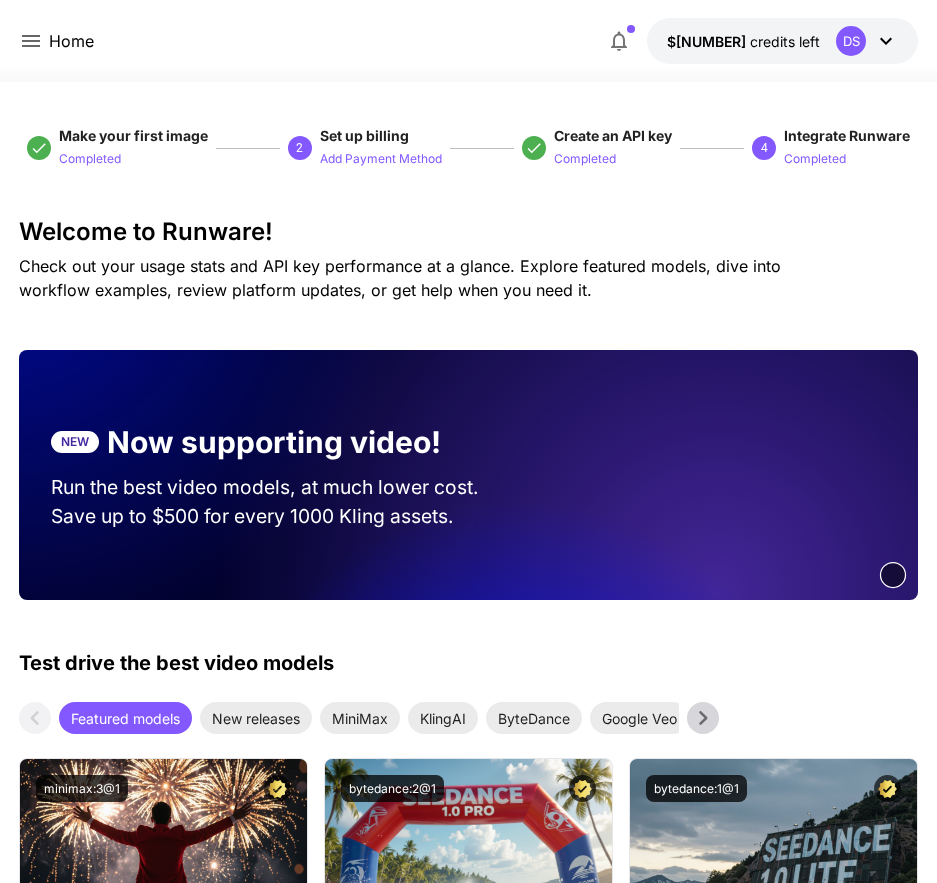 click 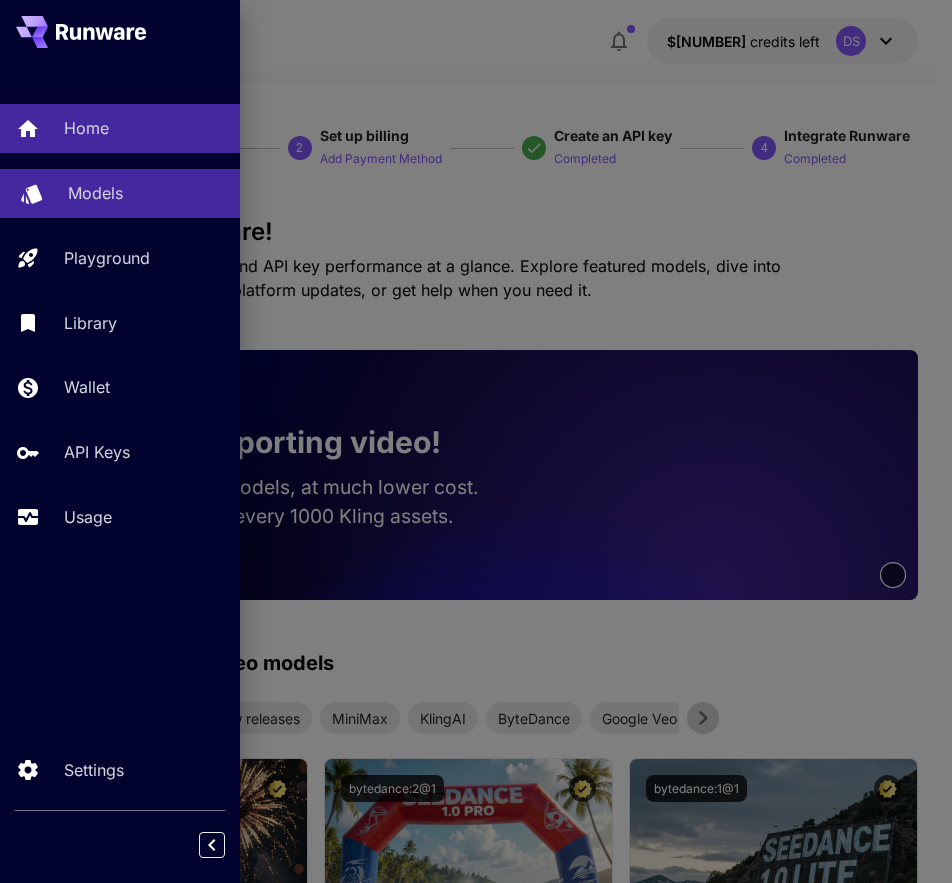 click on "Models" at bounding box center (95, 193) 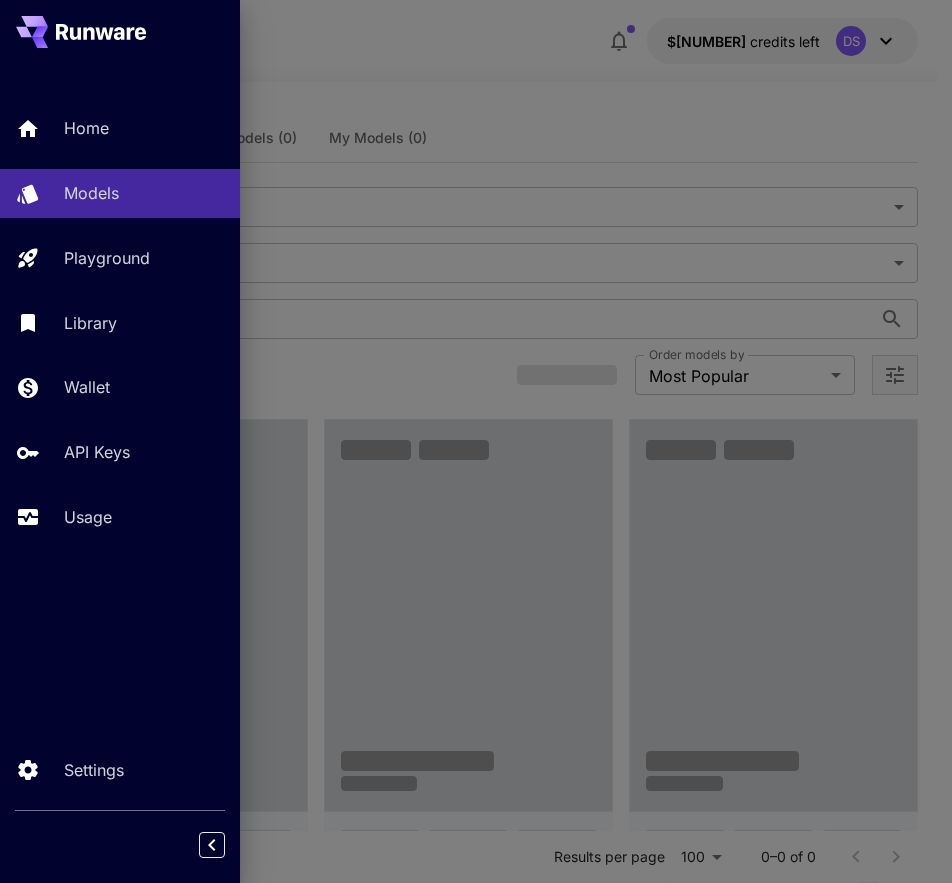 click at bounding box center [476, 441] 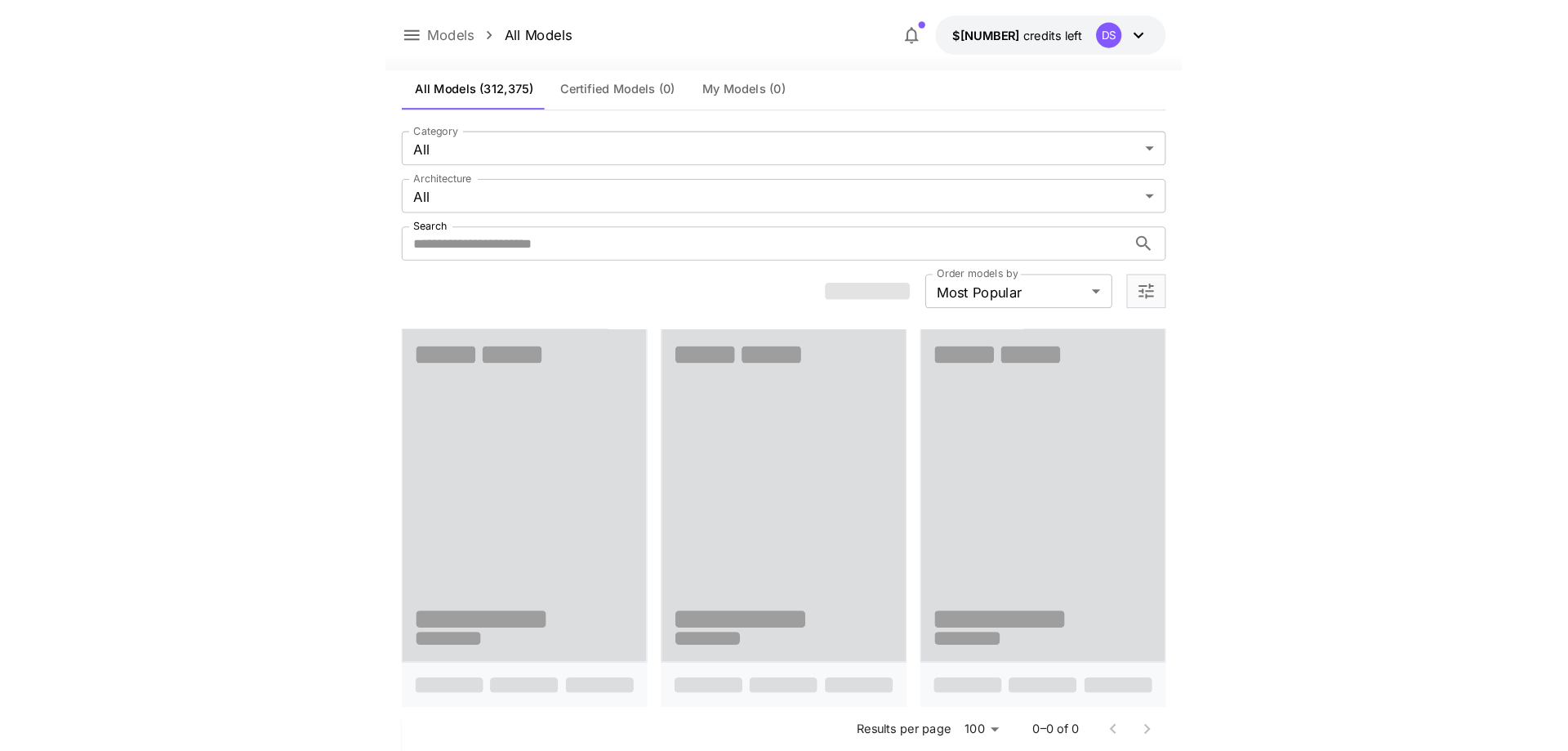 scroll, scrollTop: 0, scrollLeft: 0, axis: both 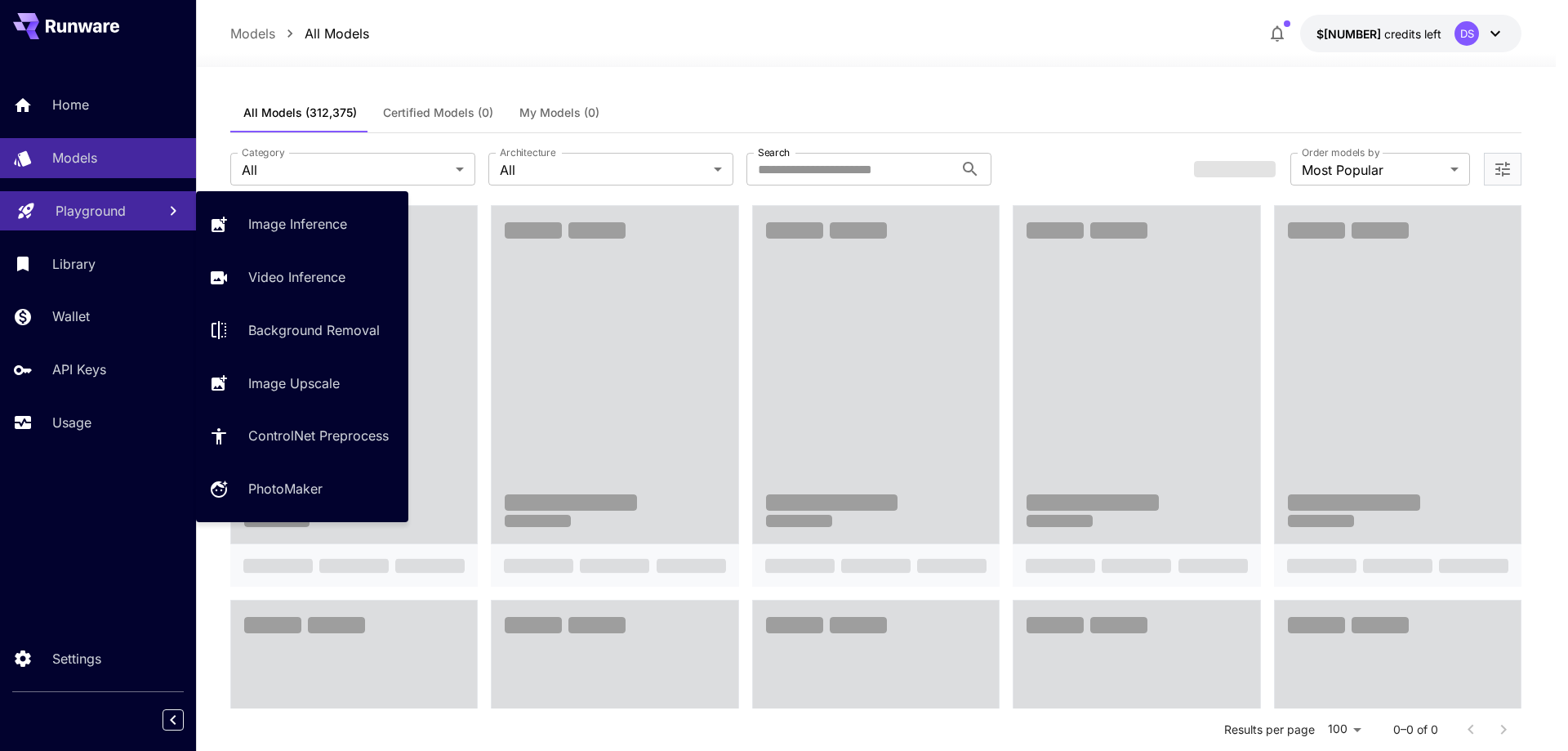 click on "Playground" at bounding box center (91, 211) 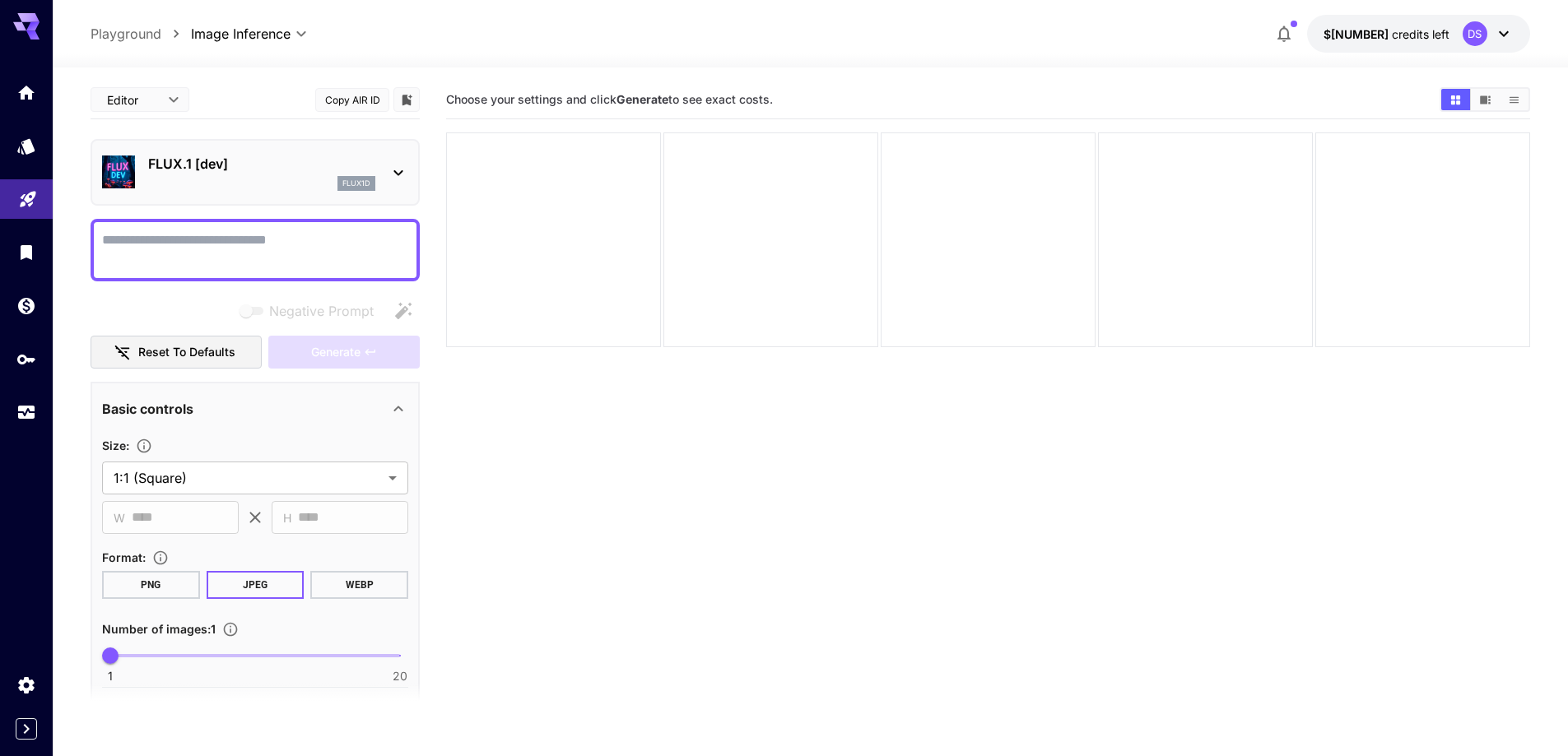 click on "Negative Prompt" at bounding box center [255, 250] 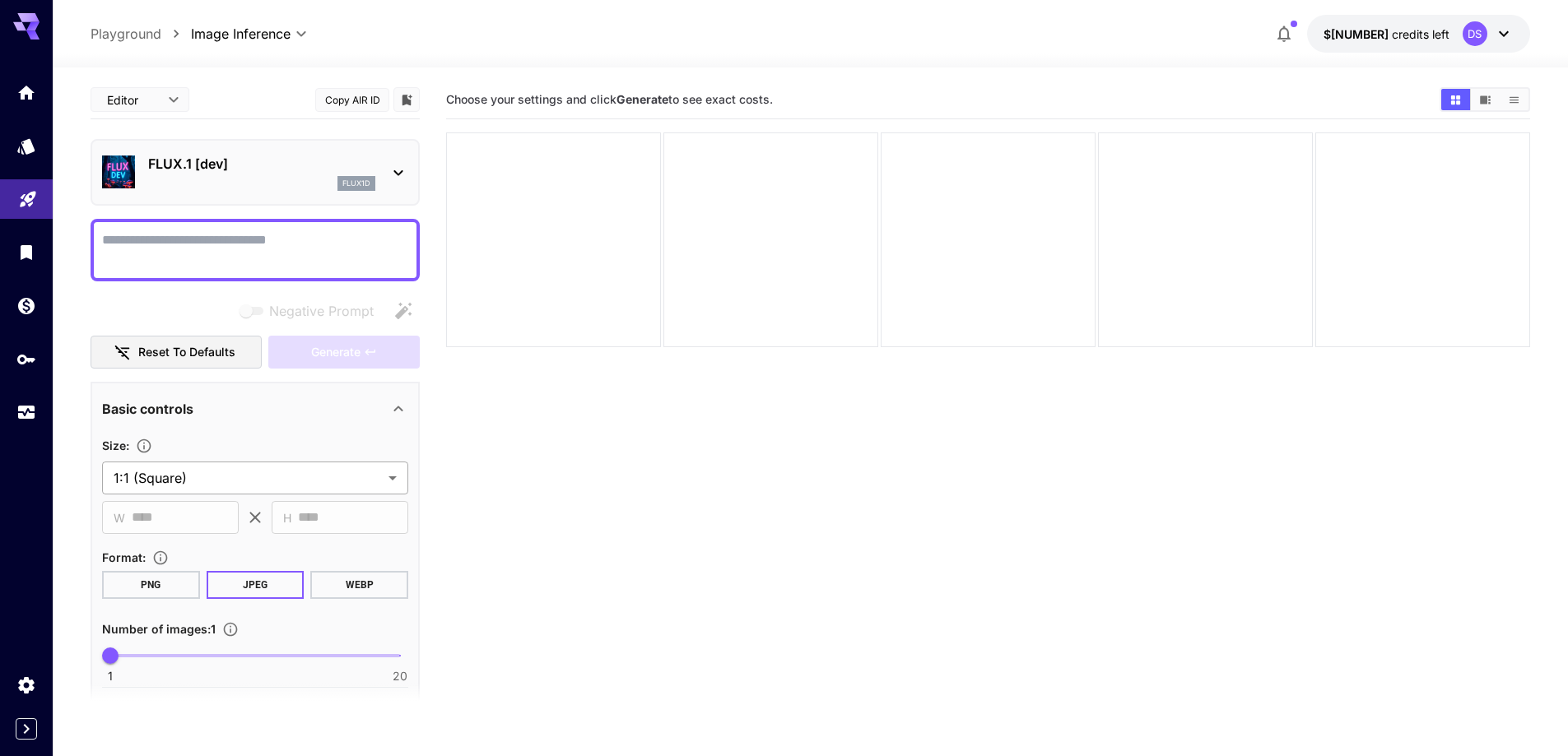 click on "**********" at bounding box center [784, 443] 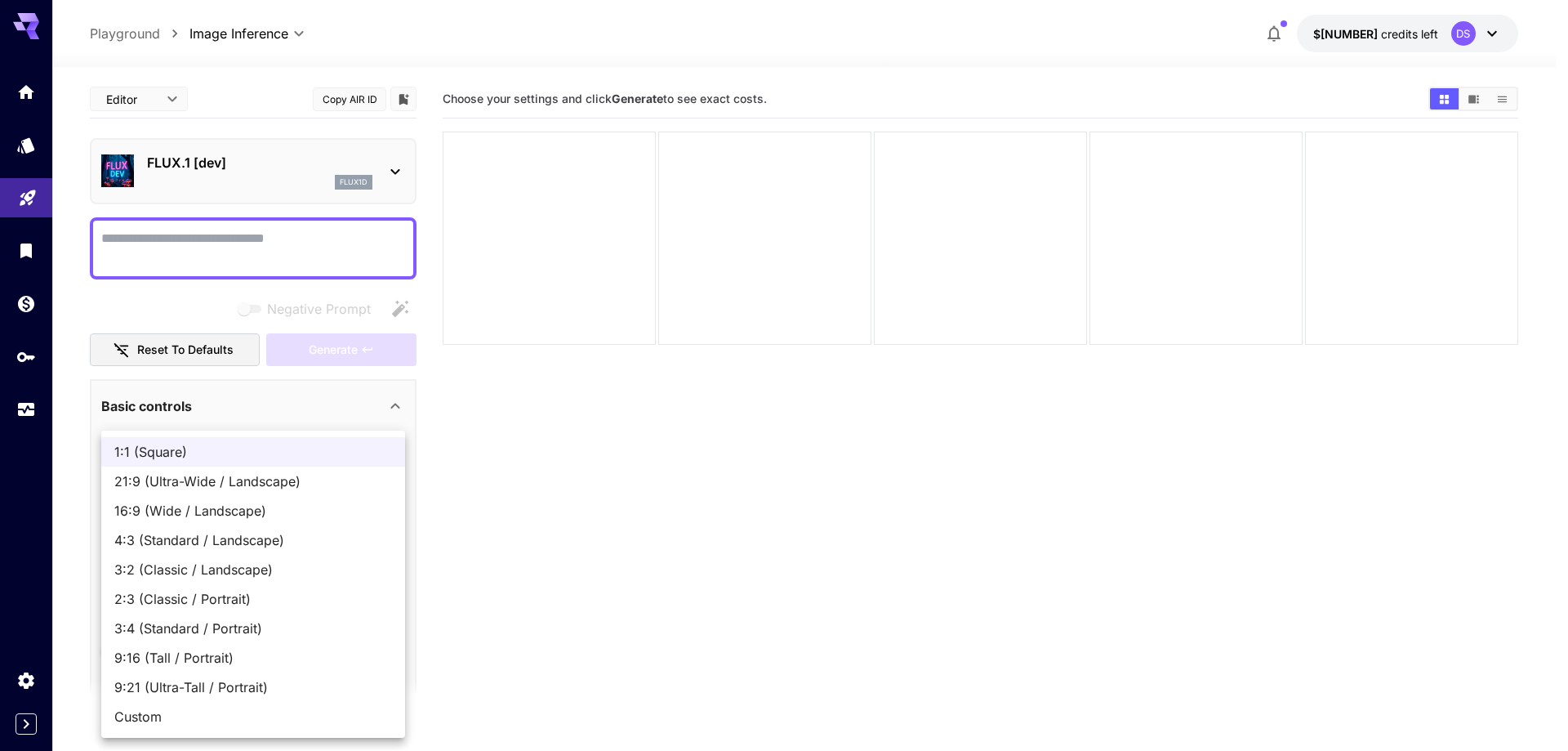 click at bounding box center [784, 375] 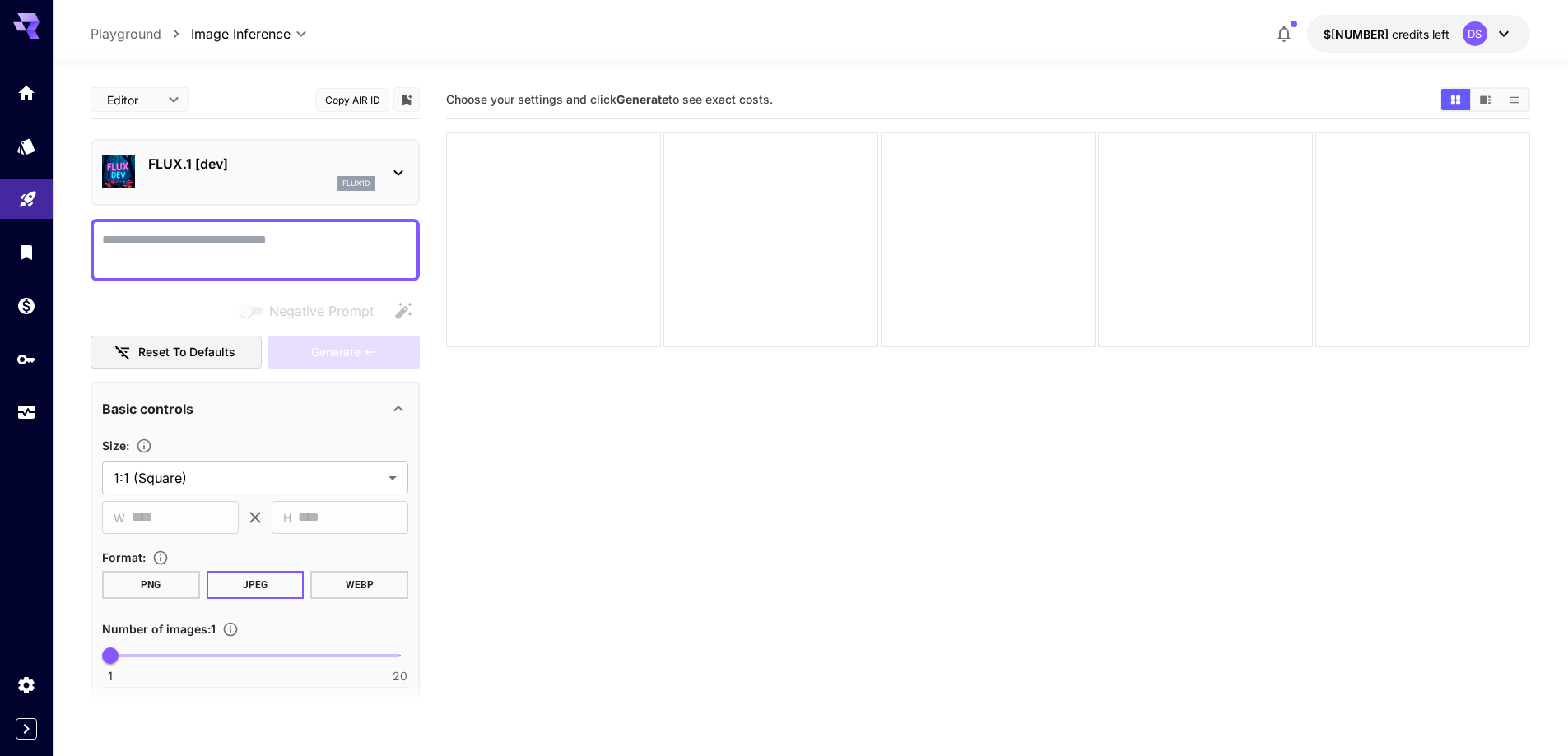 click on "Negative Prompt" at bounding box center (255, 250) 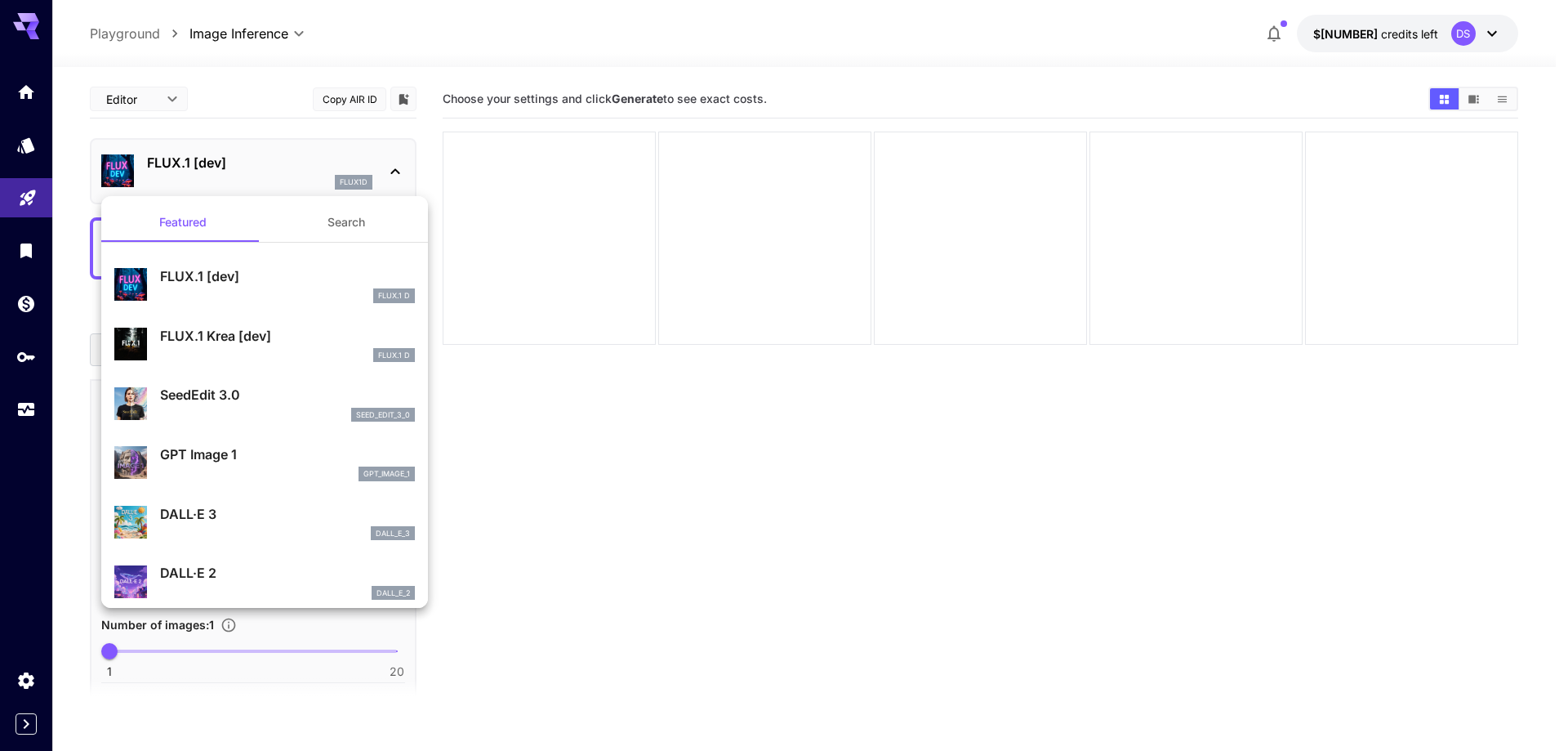 click on "FLUX.1 Krea [dev]" at bounding box center [287, 336] 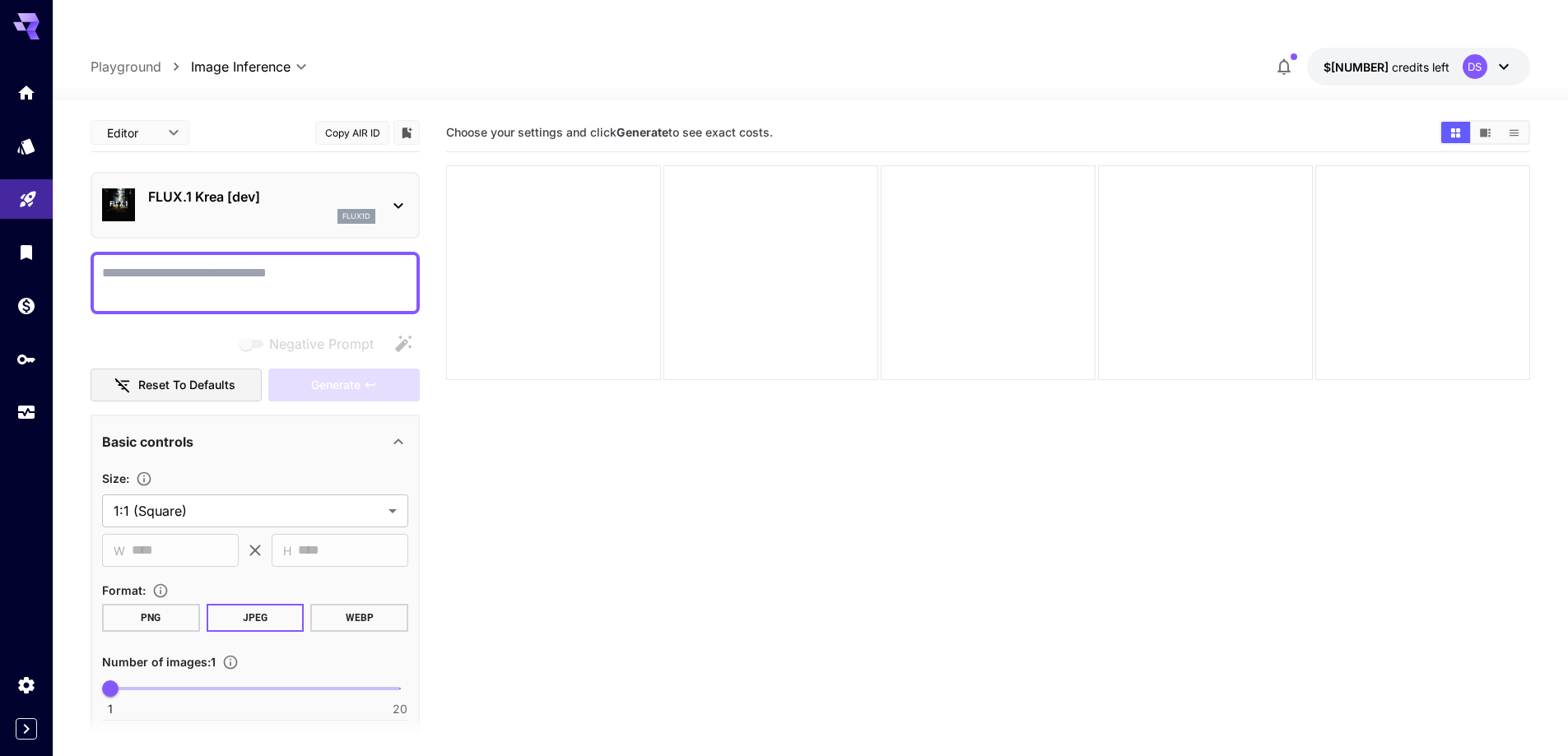 click on "Negative Prompt" at bounding box center (255, 283) 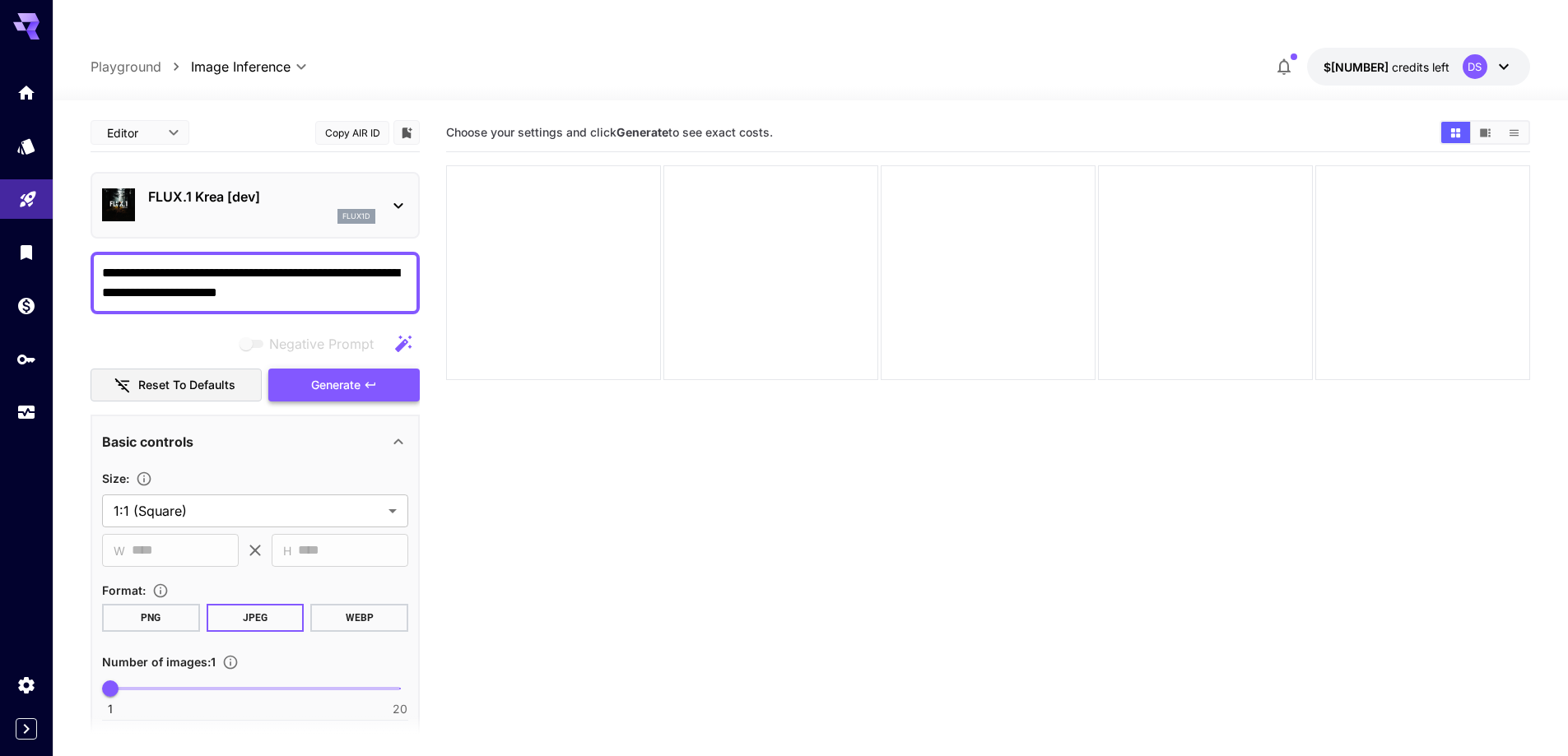 click on "Generate" at bounding box center [336, 385] 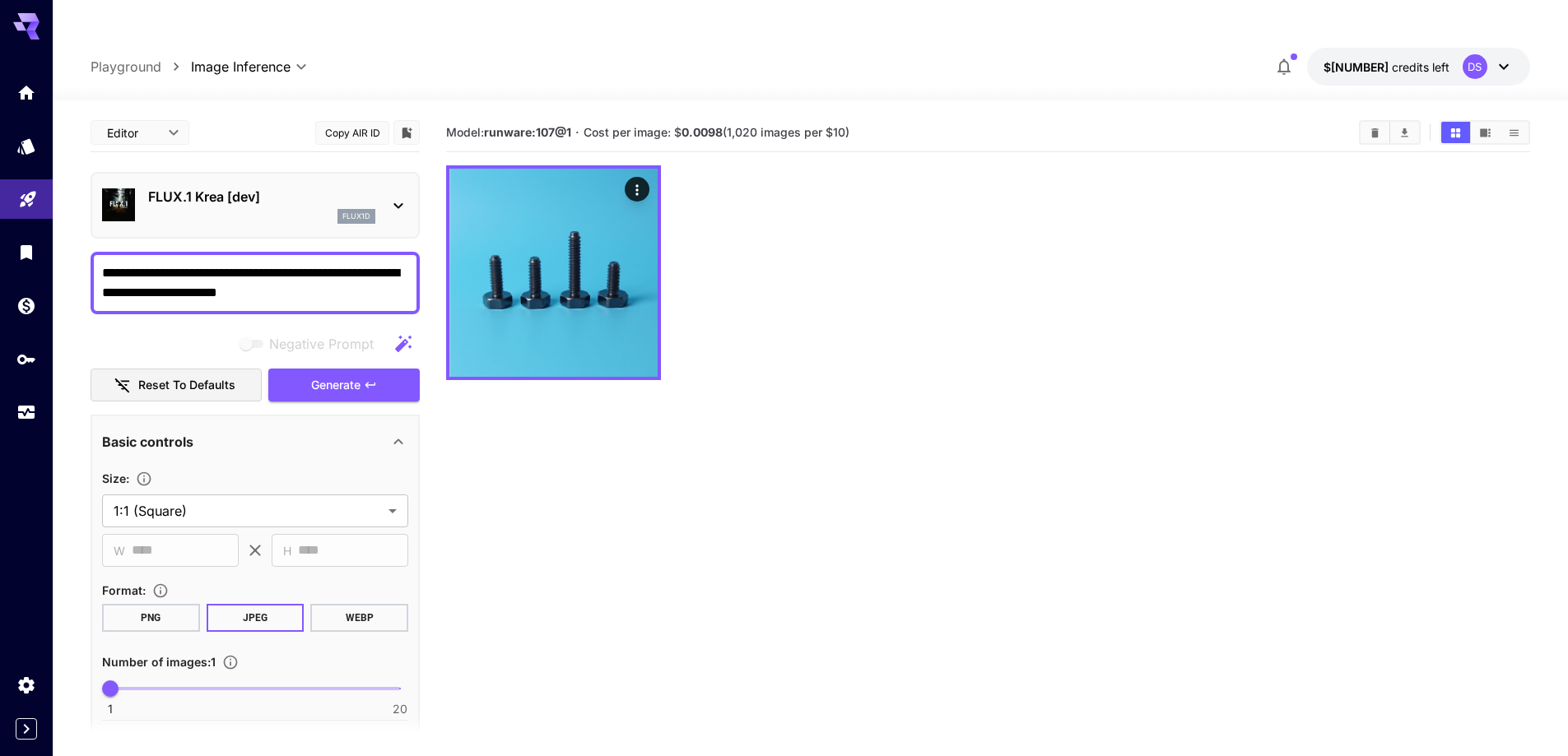 drag, startPoint x: 290, startPoint y: 240, endPoint x: 142, endPoint y: 259, distance: 149.2146 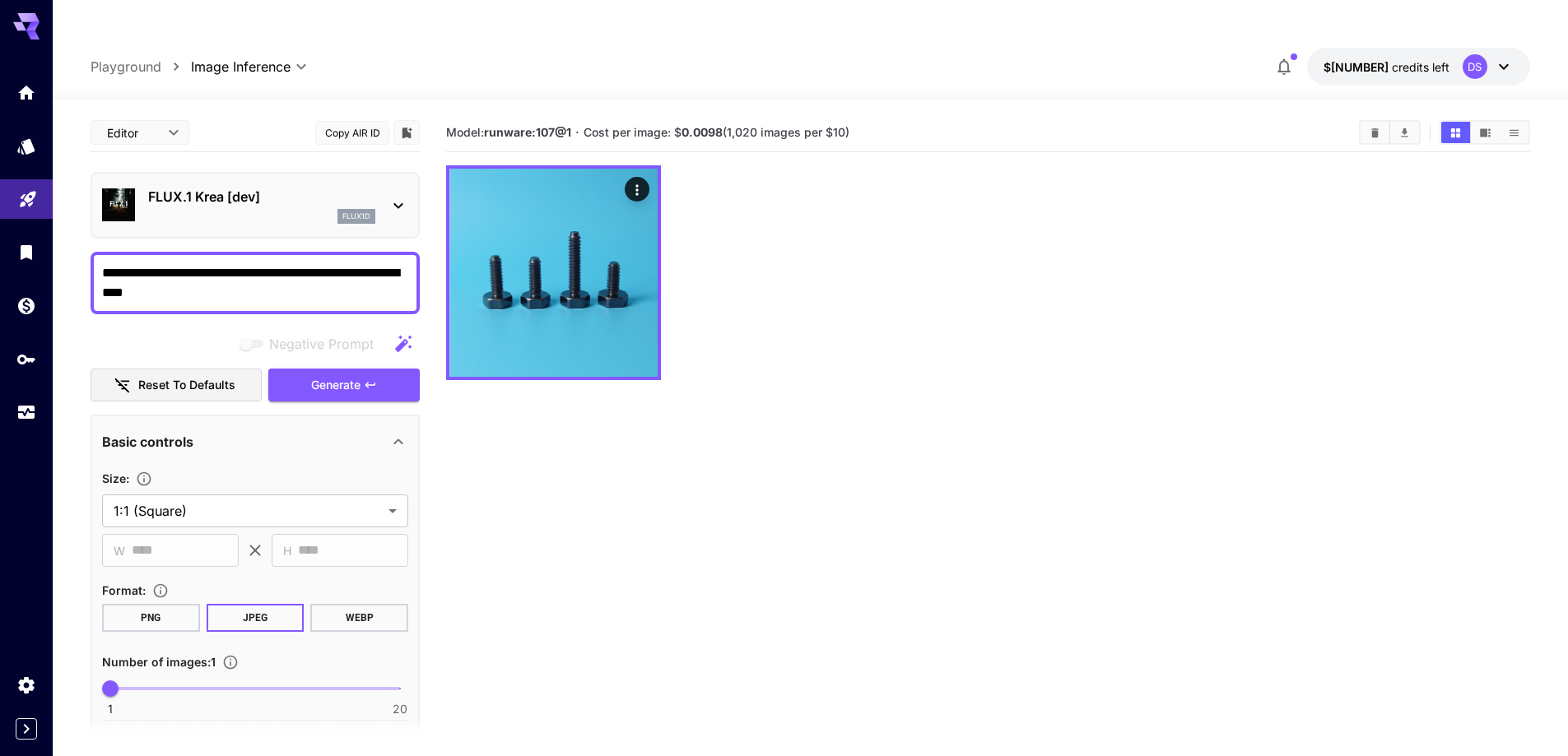 paste on "**********" 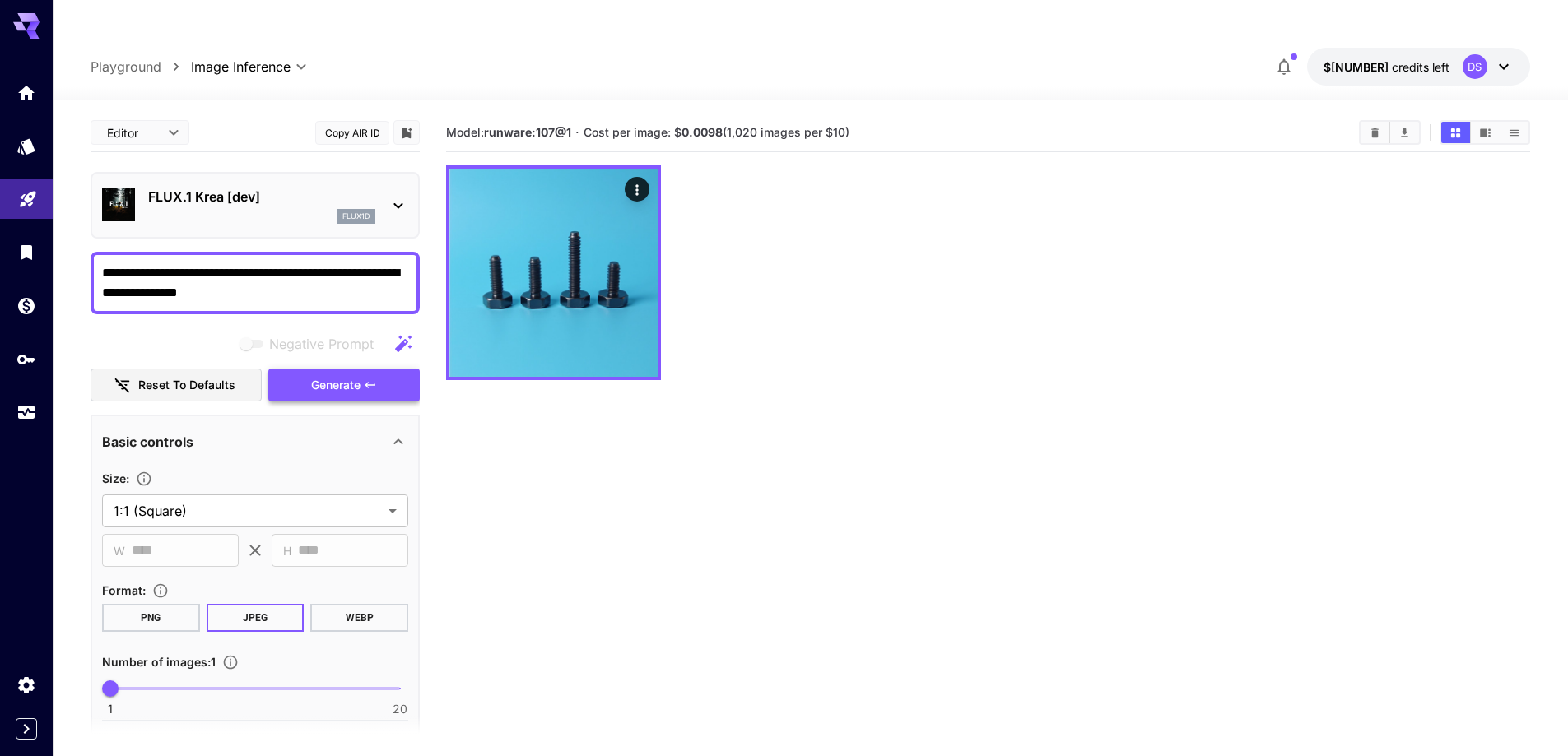 click on "Generate" at bounding box center (336, 385) 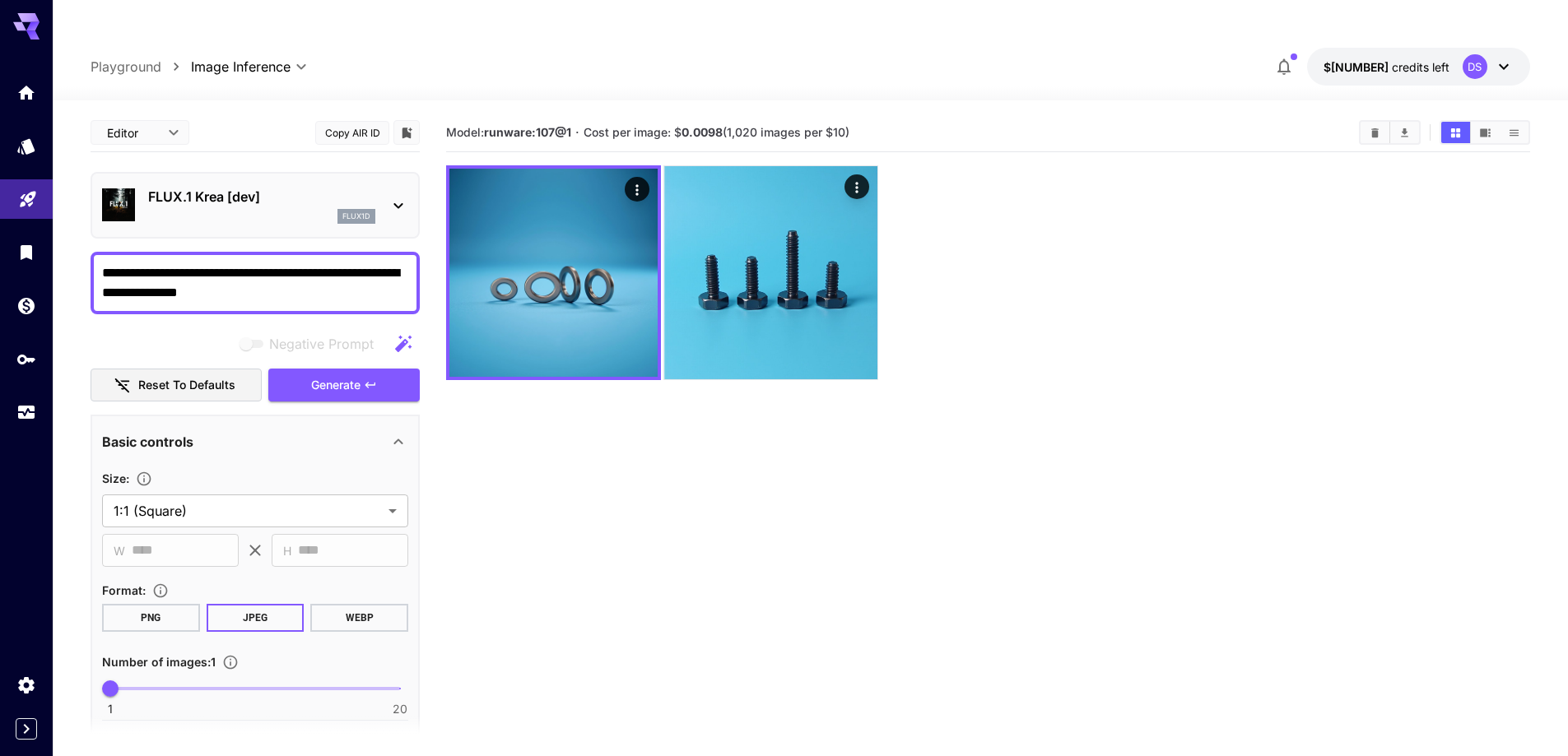 drag, startPoint x: 291, startPoint y: 239, endPoint x: 370, endPoint y: 234, distance: 79.15807 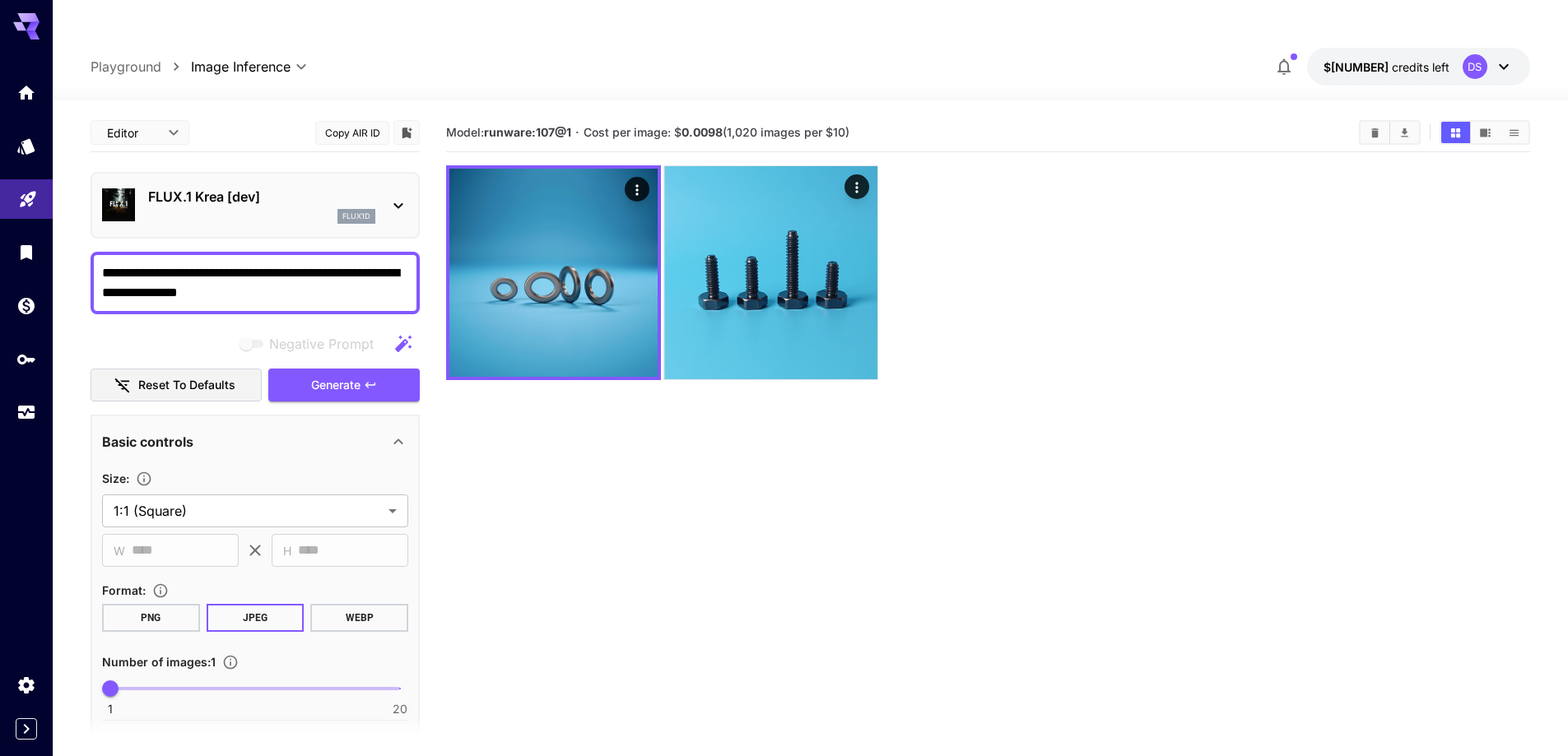 drag, startPoint x: 368, startPoint y: 239, endPoint x: 293, endPoint y: 239, distance: 75 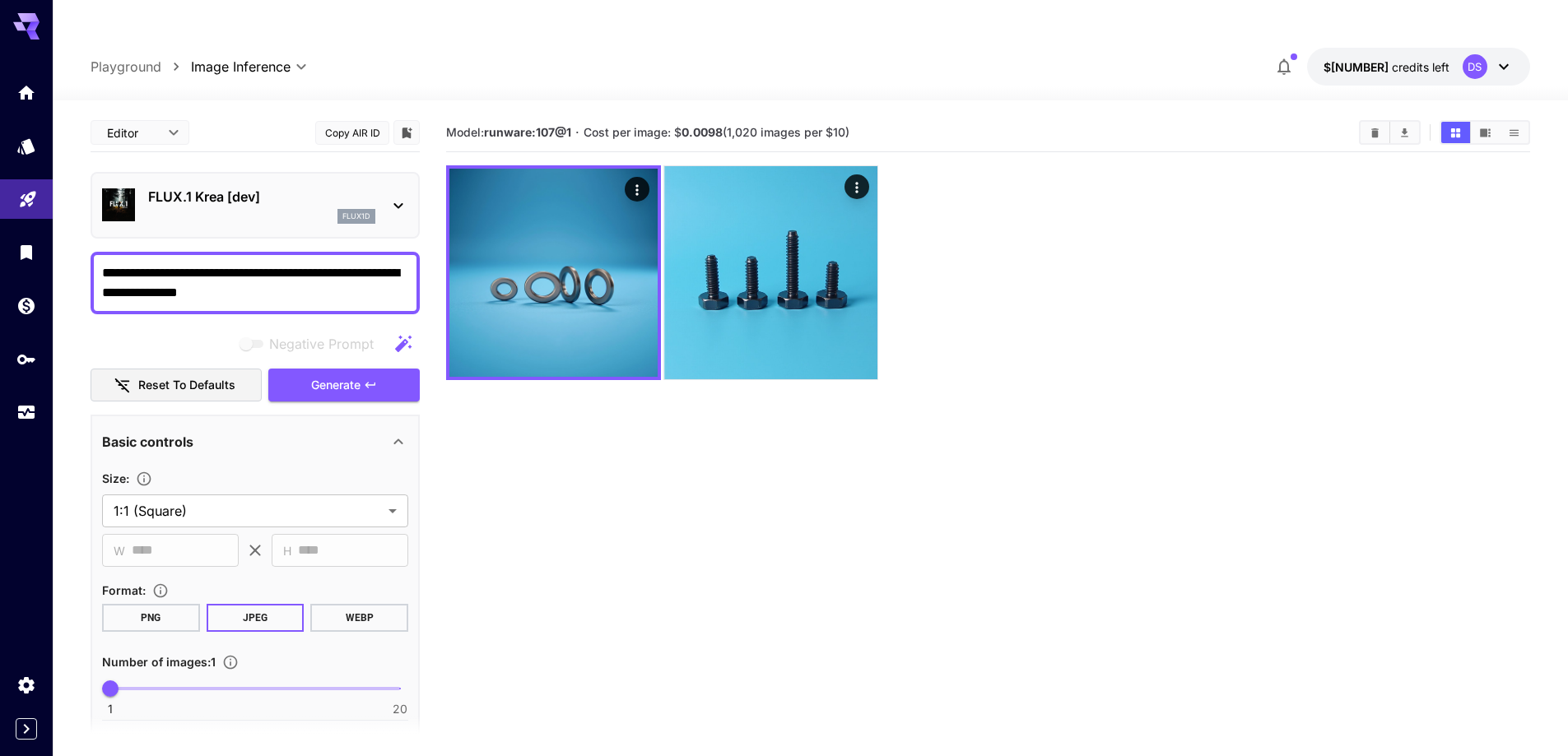 paste on "*****" 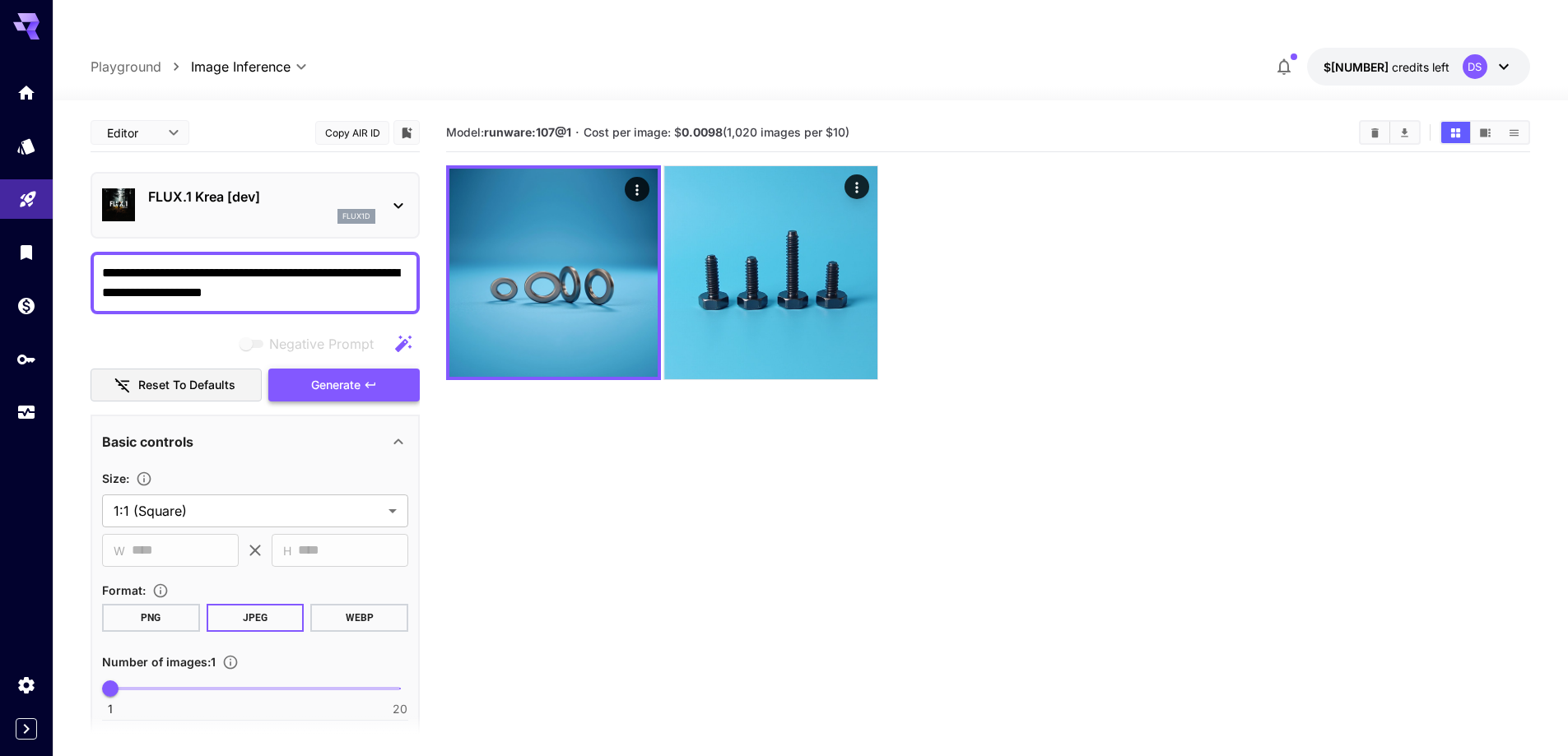 type on "**********" 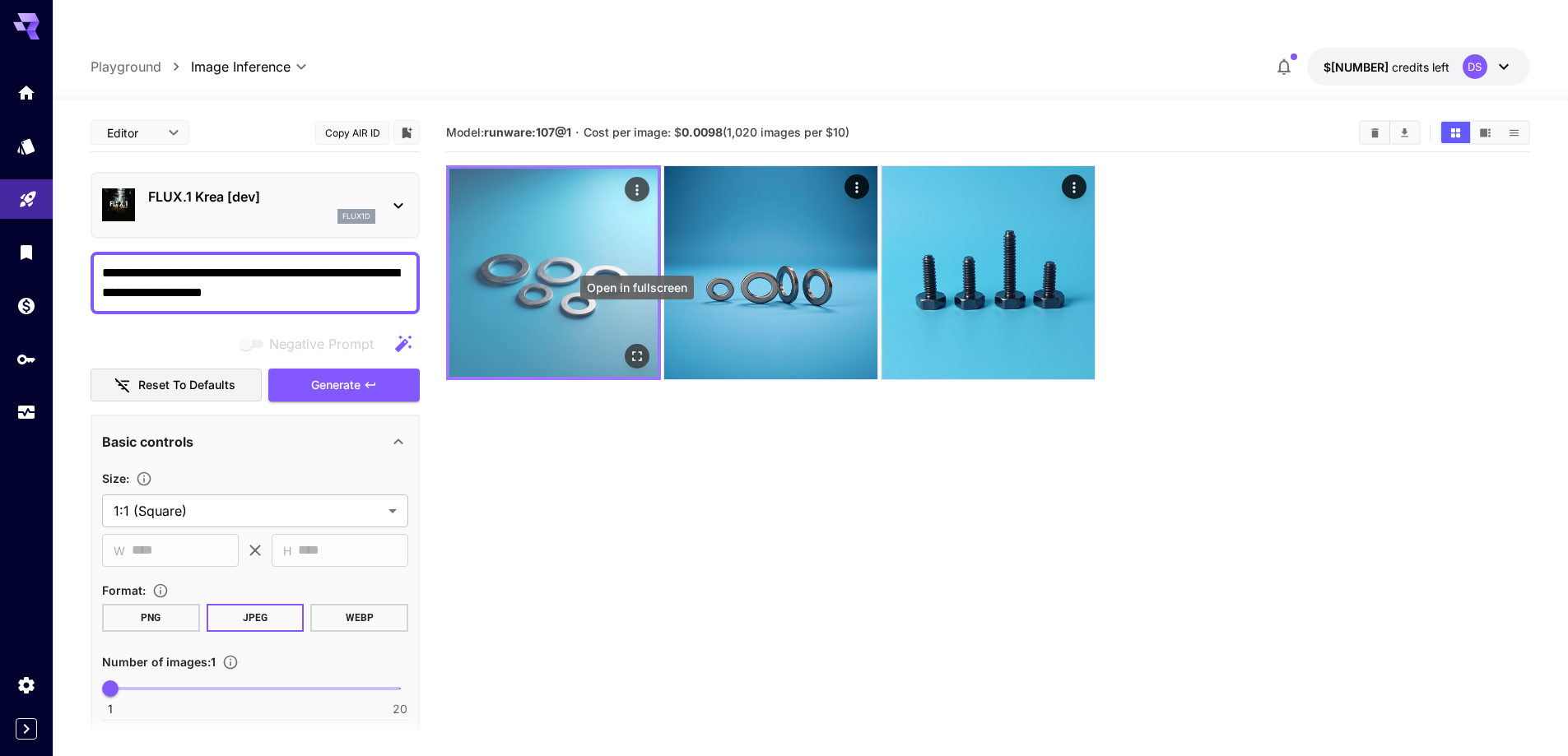 click 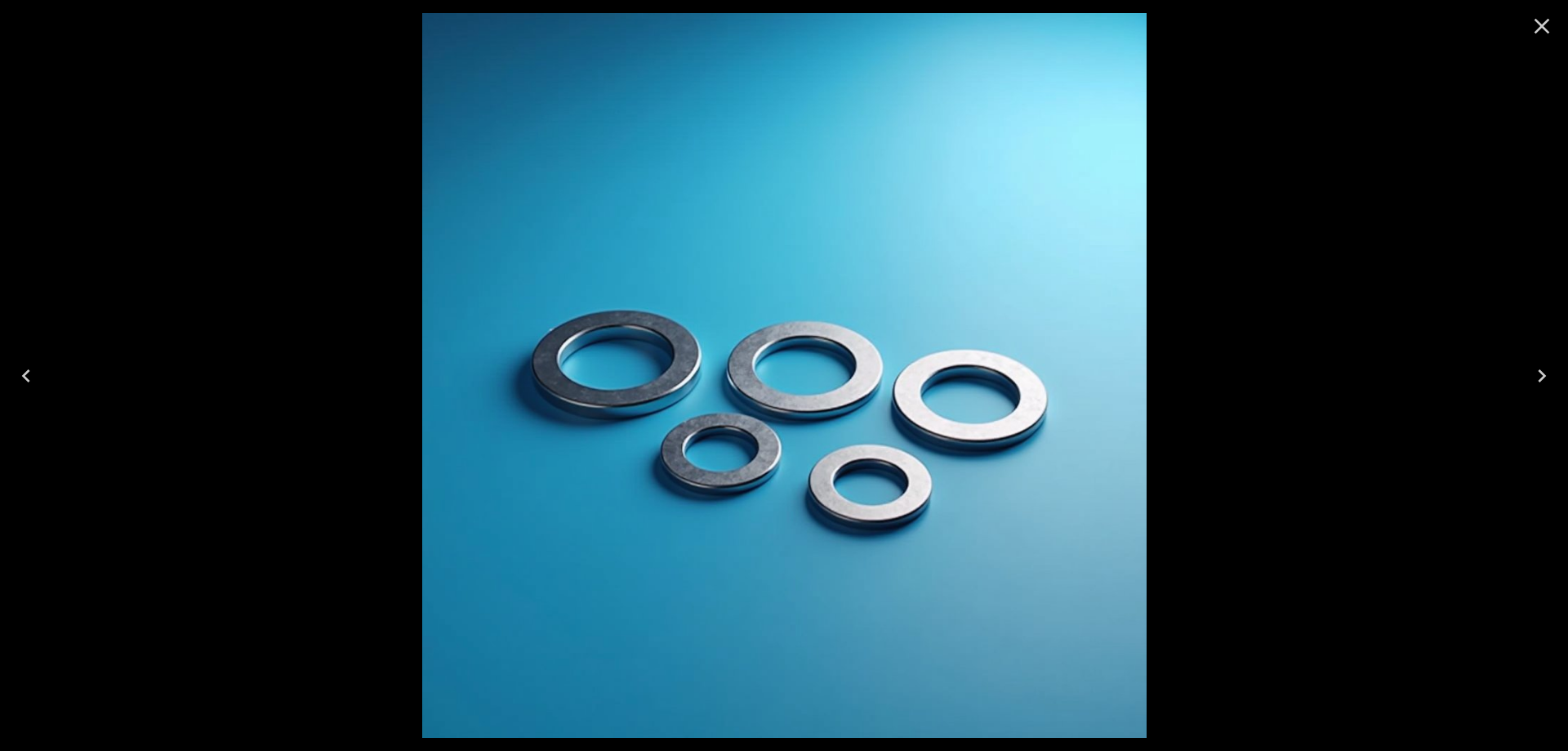 click 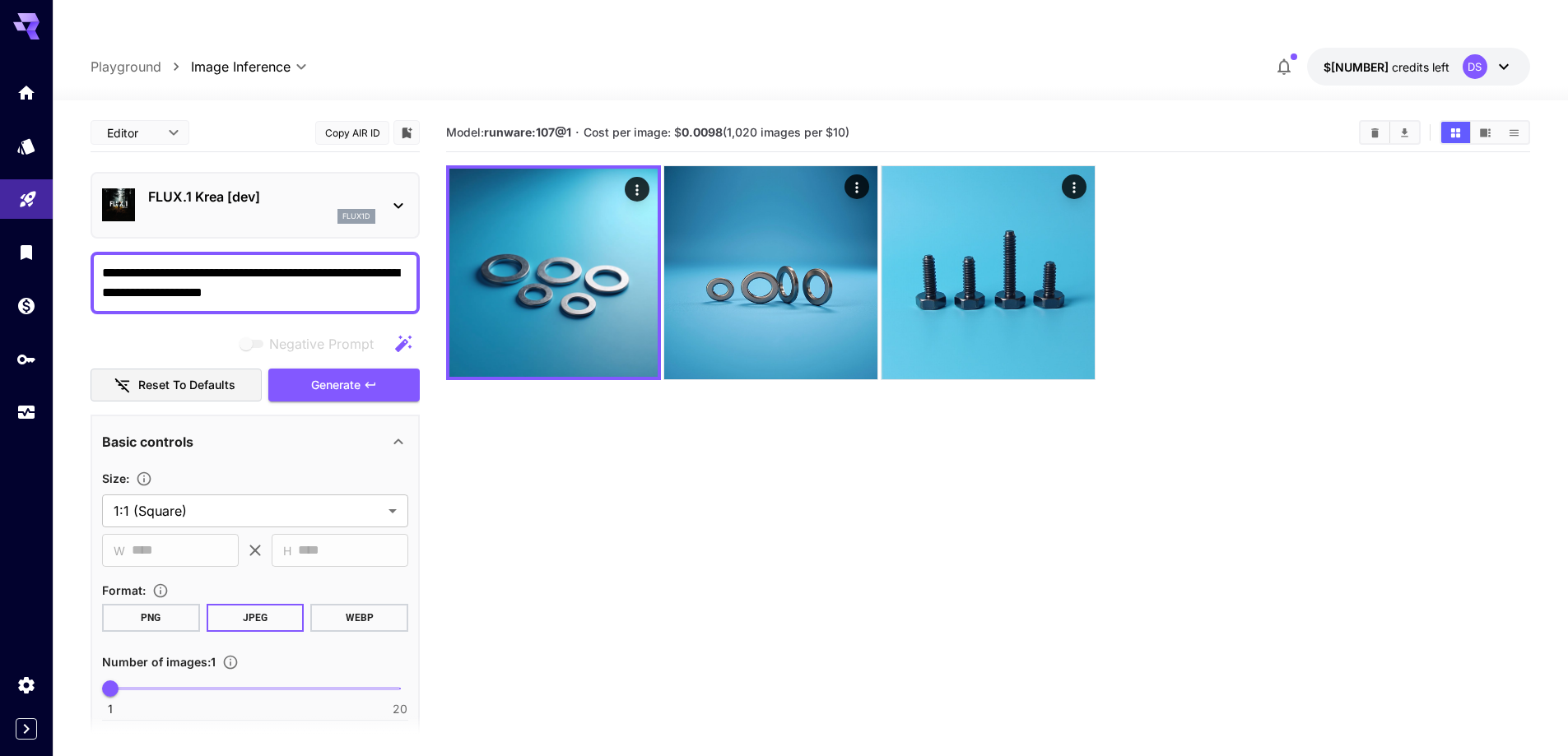 click on "FLUX.1 Krea [dev]" at bounding box center (262, 197) 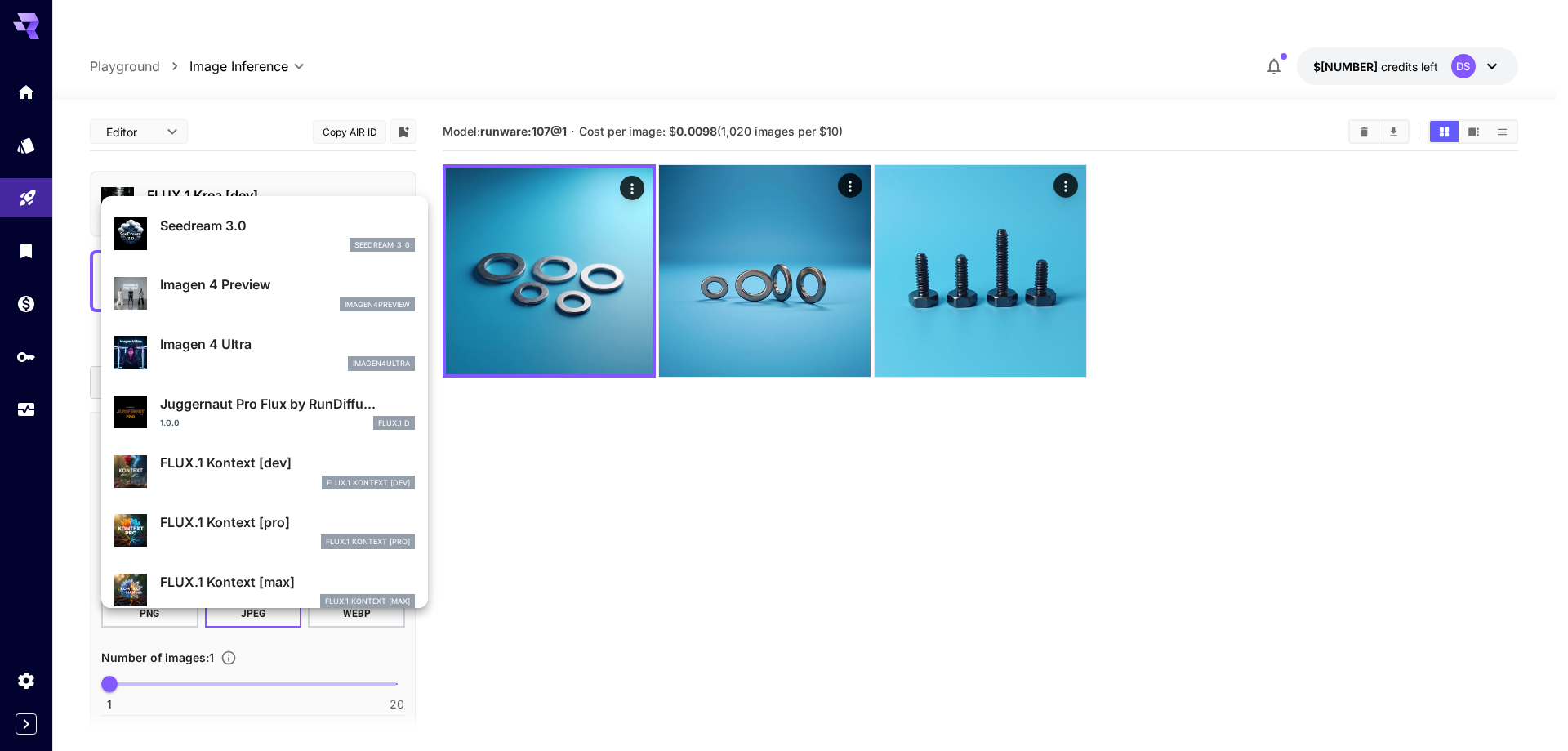 scroll, scrollTop: 490, scrollLeft: 0, axis: vertical 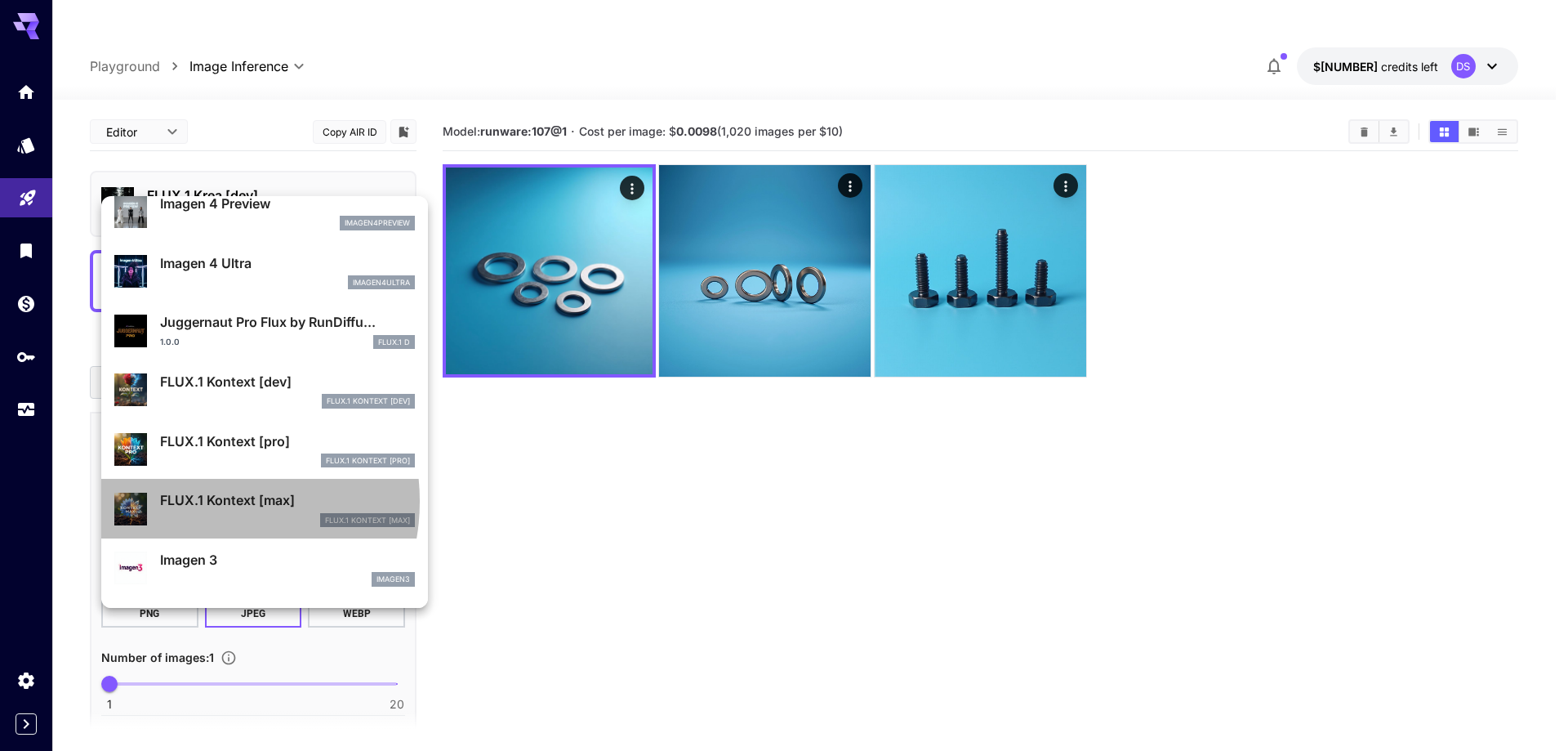 click on "FLUX.1 Kontext [max]" at bounding box center (287, 500) 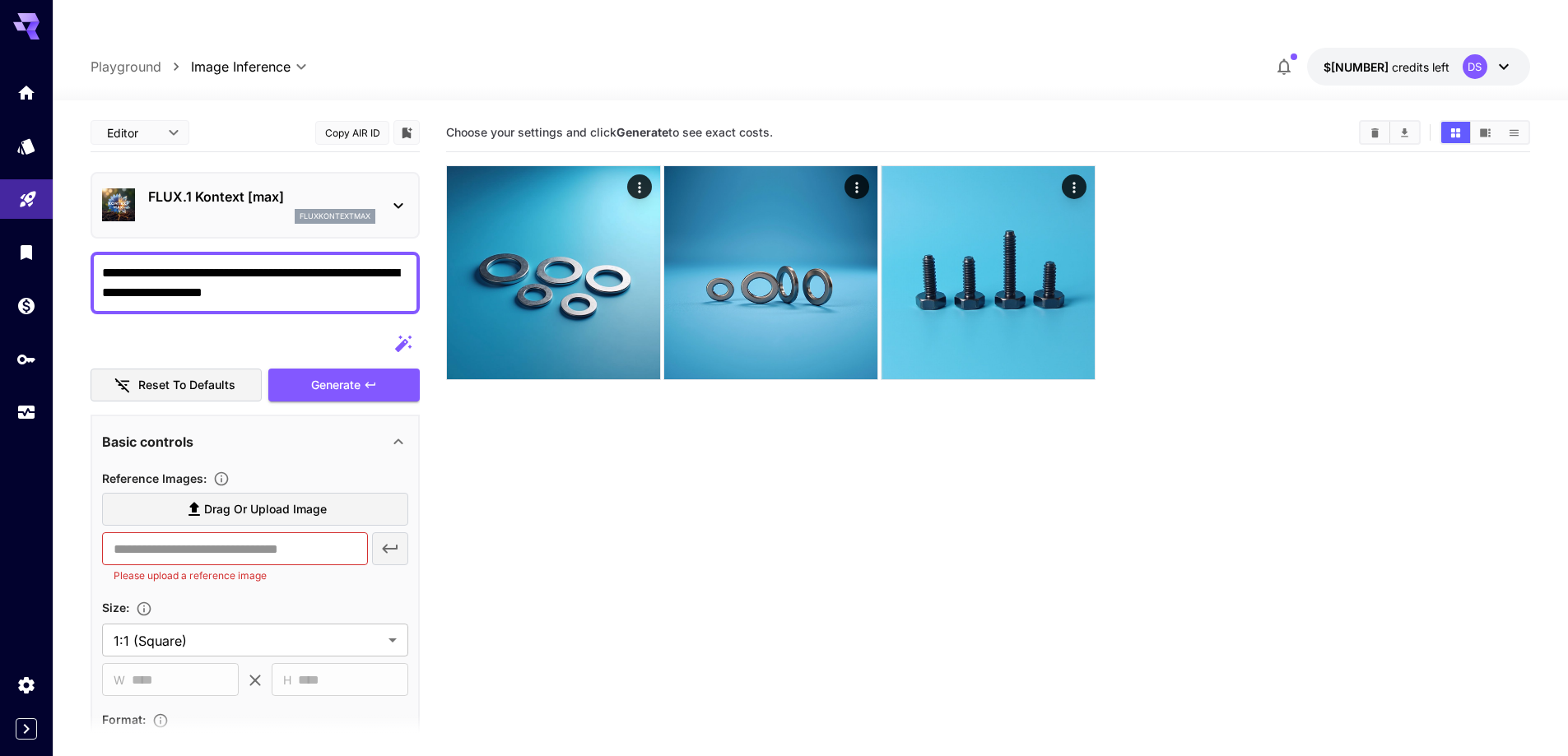 click on "FLUX.1 Kontext [max]" at bounding box center (262, 197) 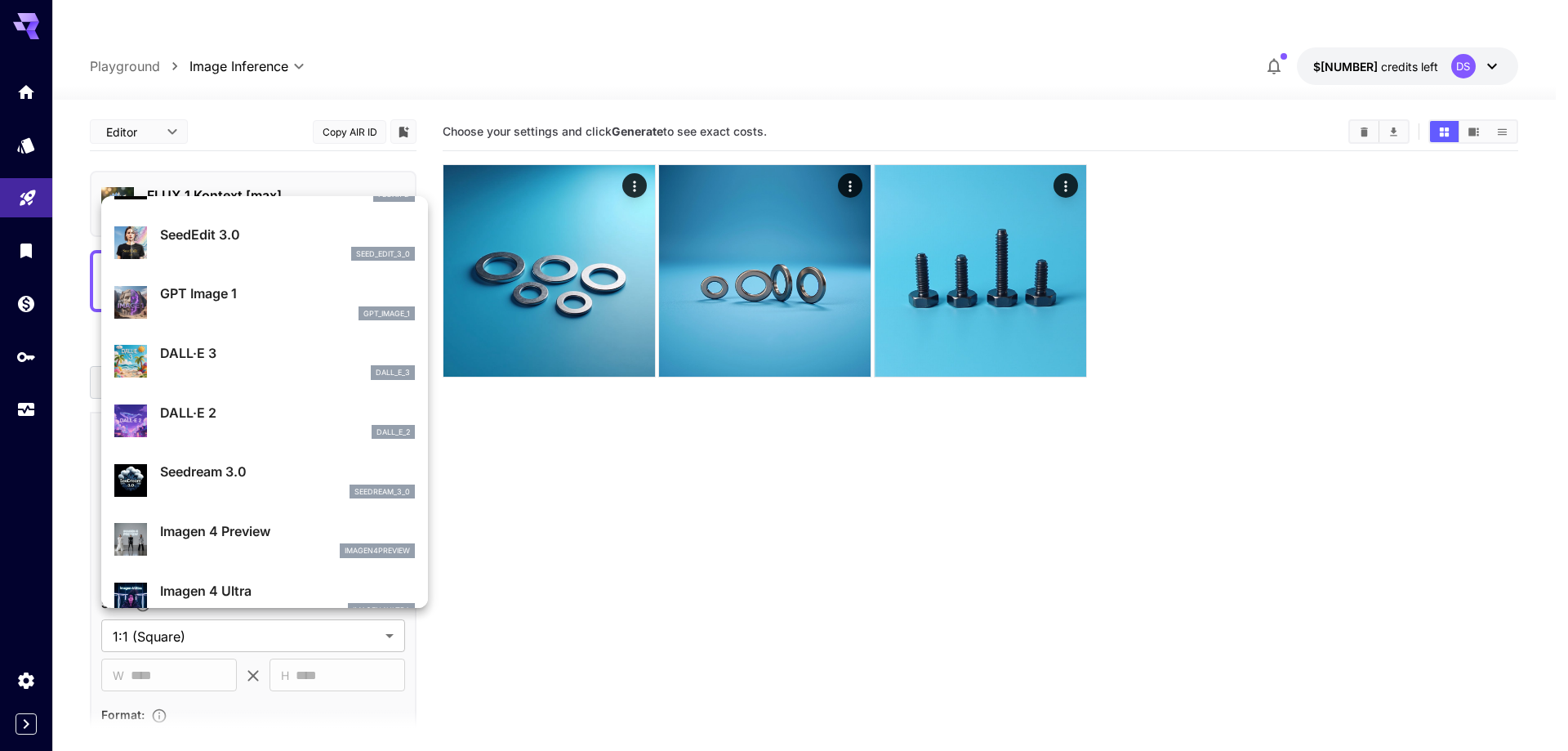scroll, scrollTop: 410, scrollLeft: 0, axis: vertical 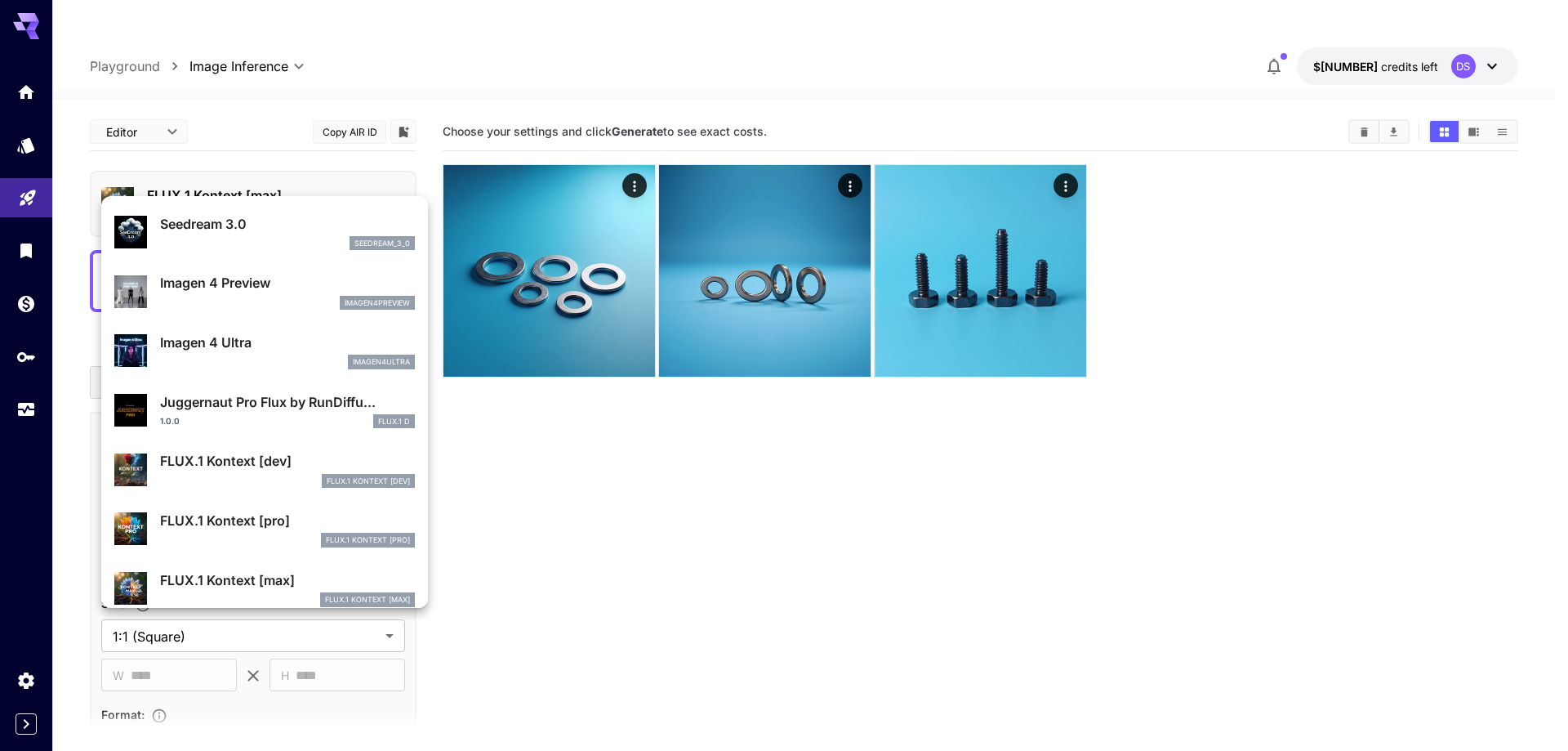 click on "FLUX.1 Kontext [dev]" at bounding box center (287, 461) 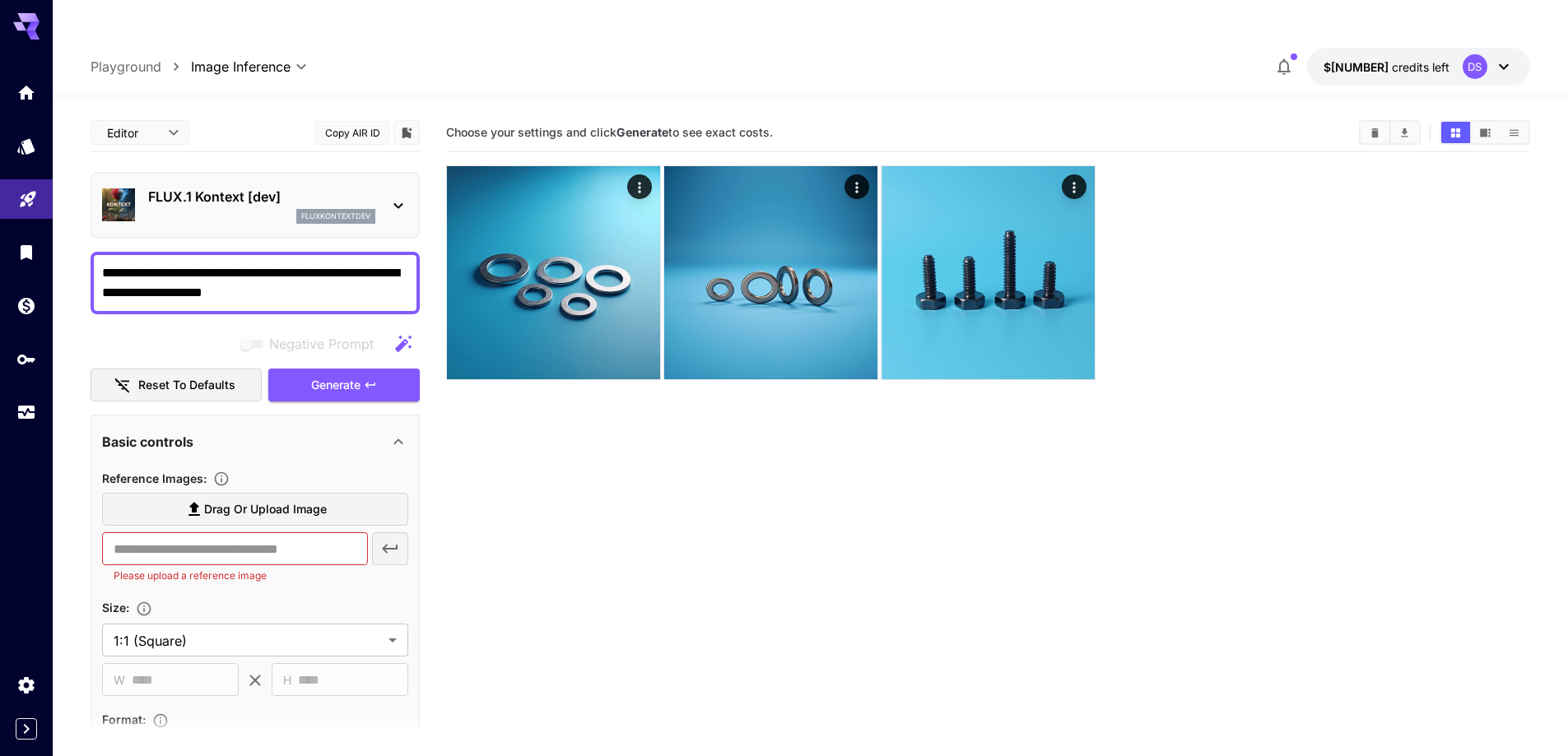 click on "Drag or upload image" at bounding box center (265, 509) 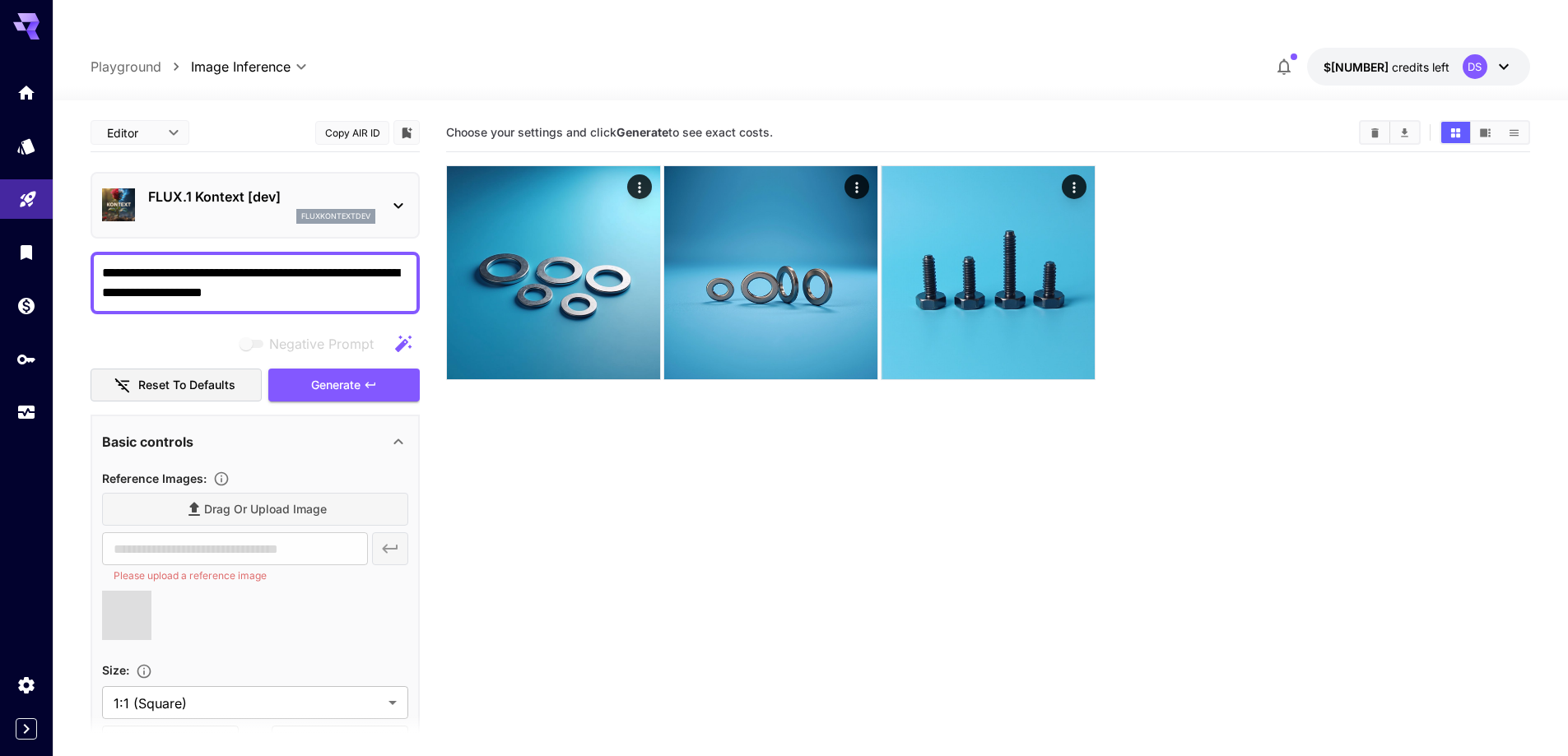 type on "**********" 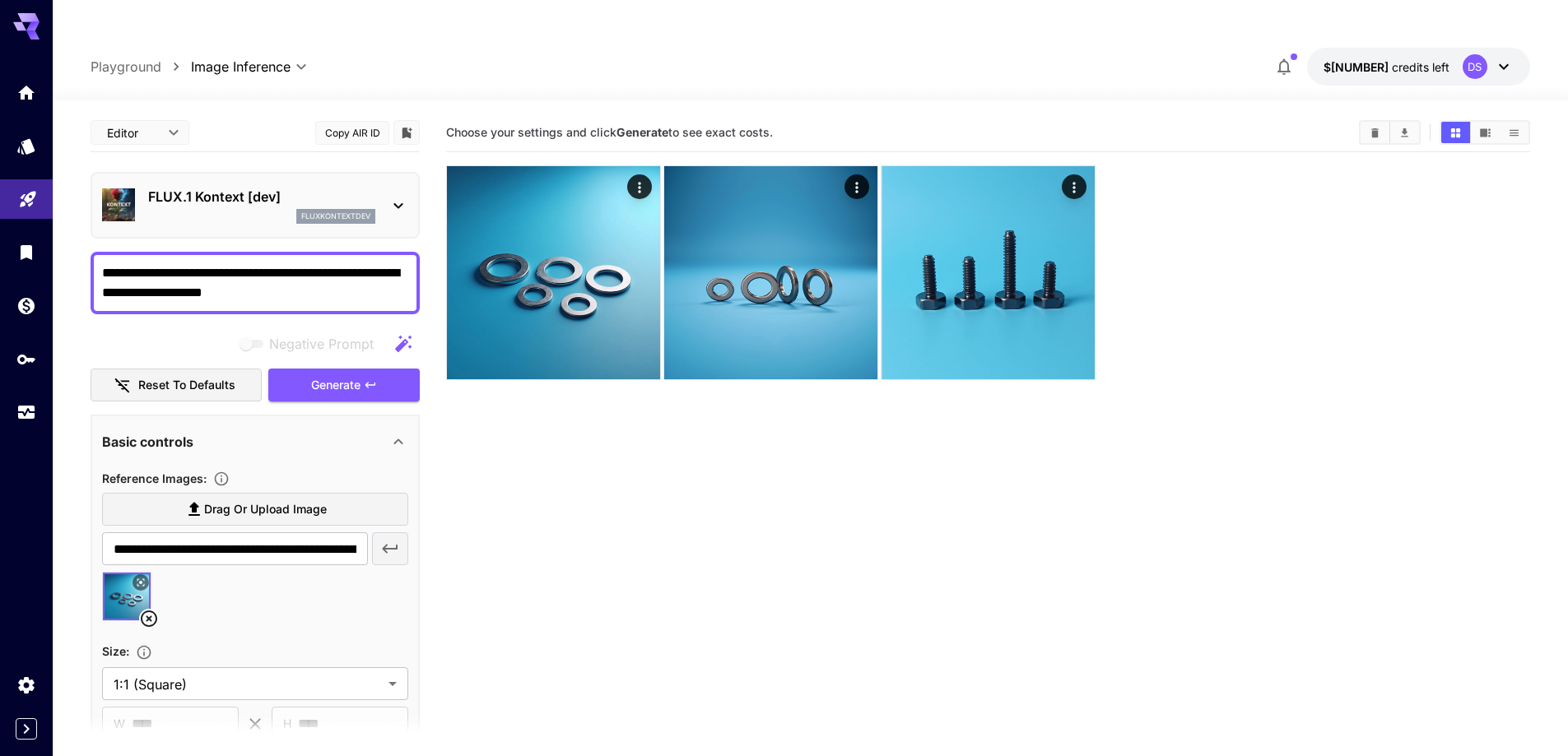 drag, startPoint x: 305, startPoint y: 239, endPoint x: 337, endPoint y: 235, distance: 32.249 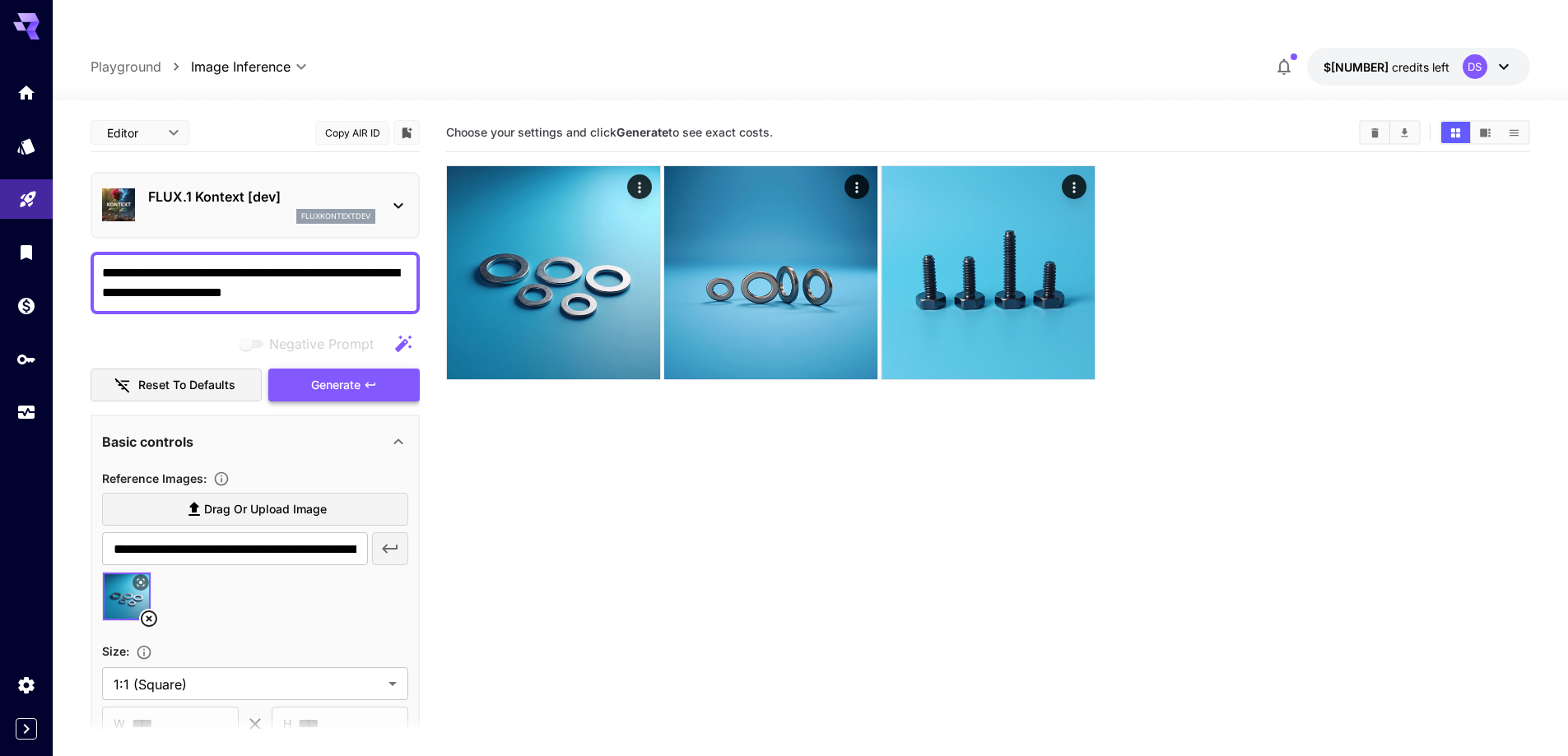 click on "Generate" at bounding box center (336, 385) 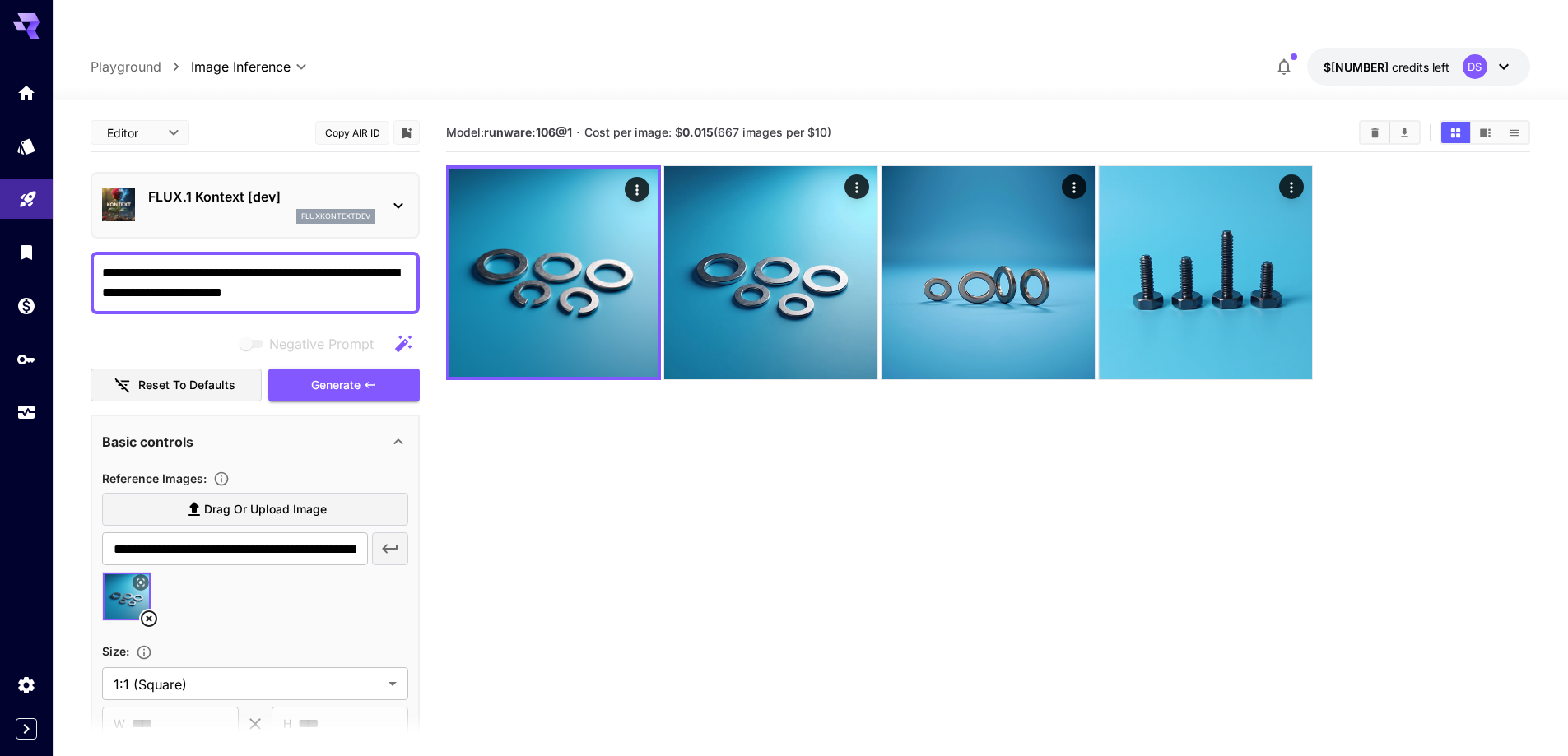 drag, startPoint x: 226, startPoint y: 261, endPoint x: 320, endPoint y: 260, distance: 94.00532 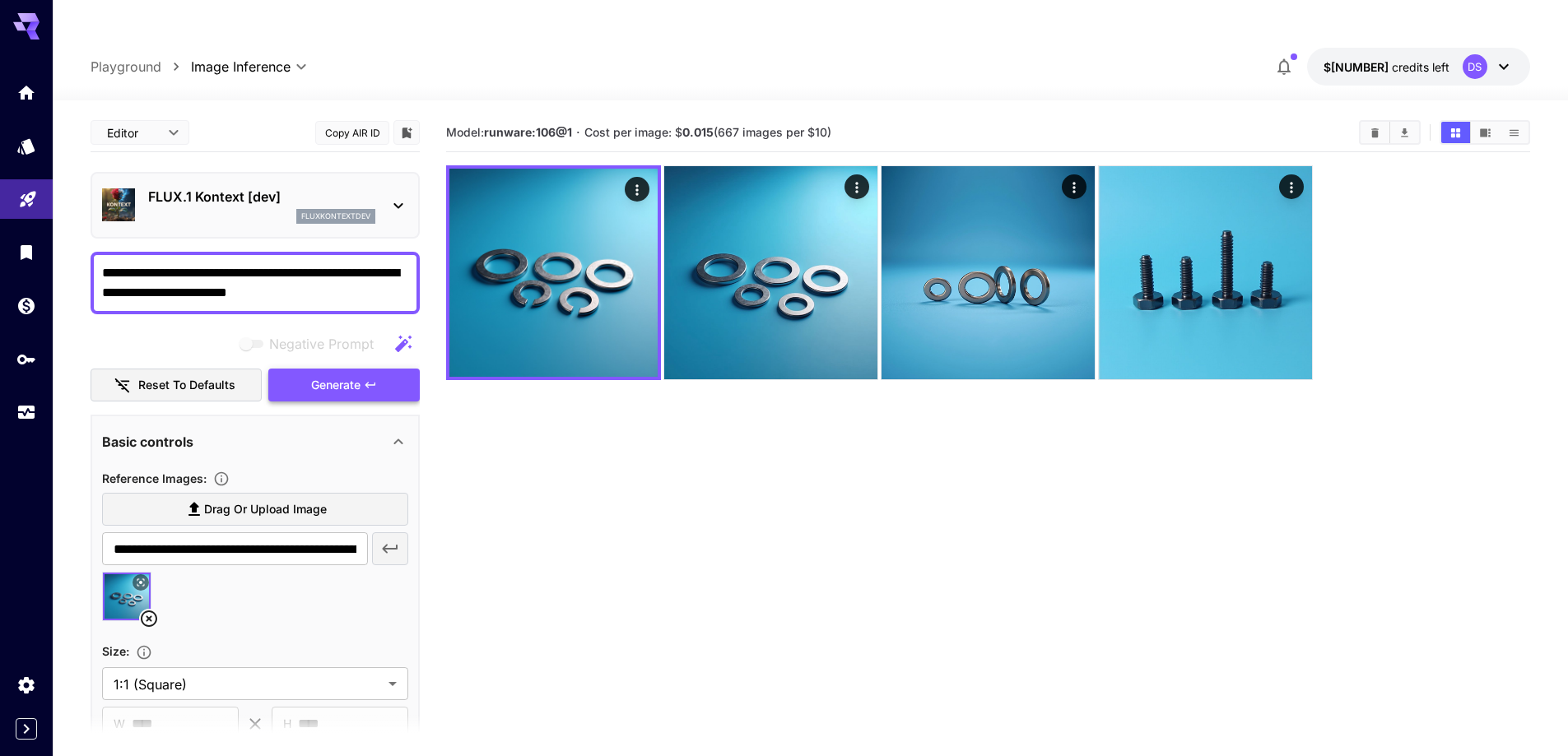 type on "**********" 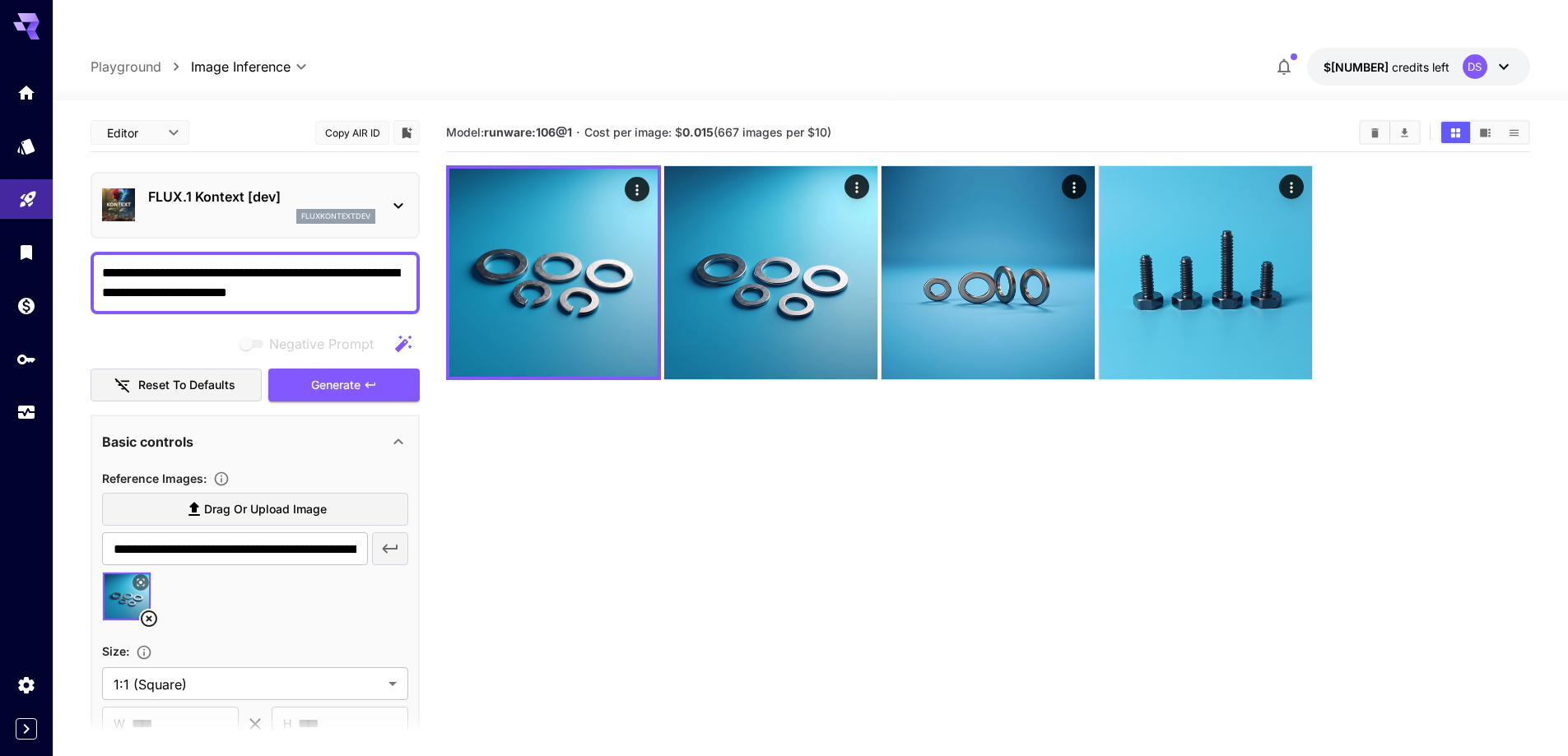 drag, startPoint x: 333, startPoint y: 349, endPoint x: 372, endPoint y: 378, distance: 48.600412 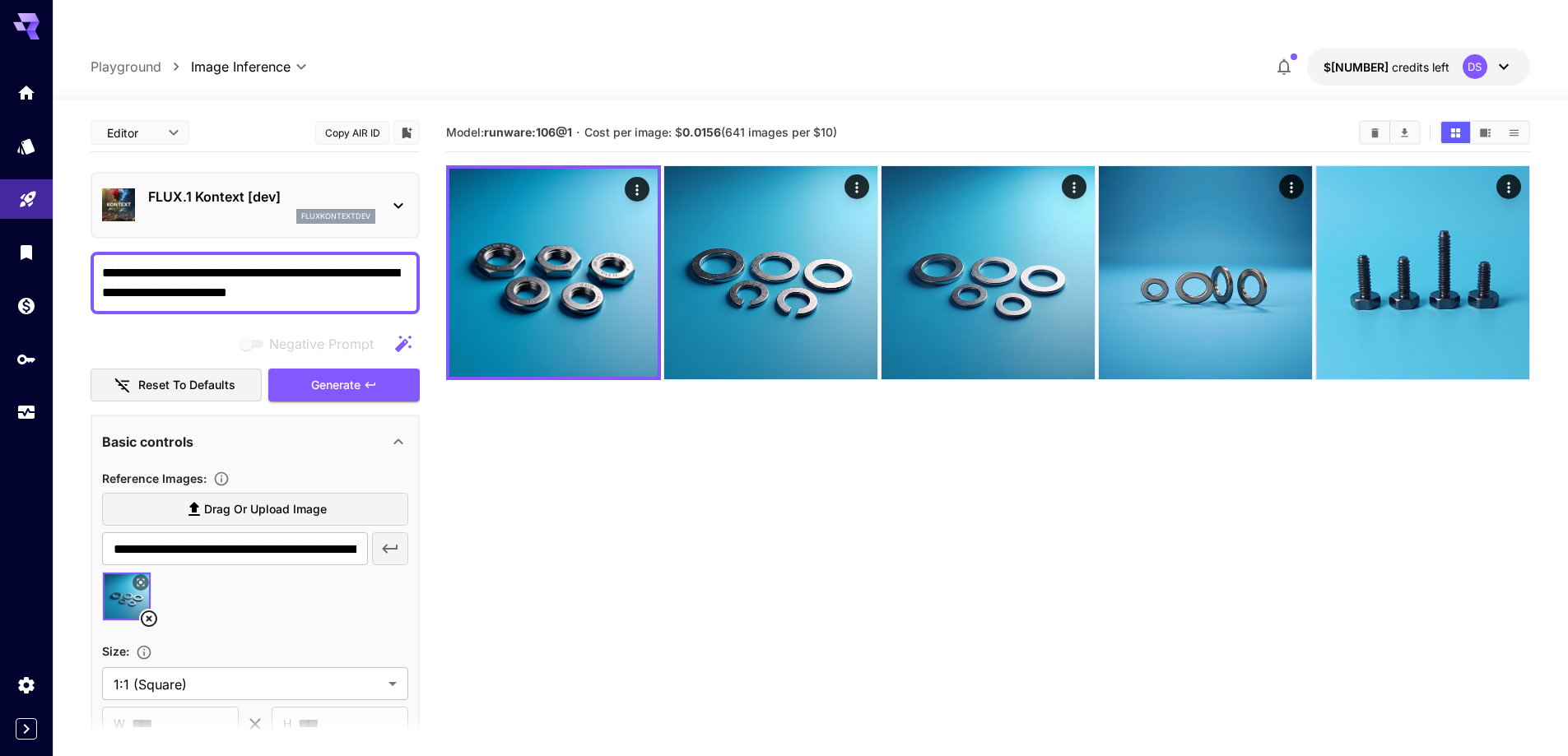 click on "FLUX.1 Kontext [dev]" at bounding box center (262, 197) 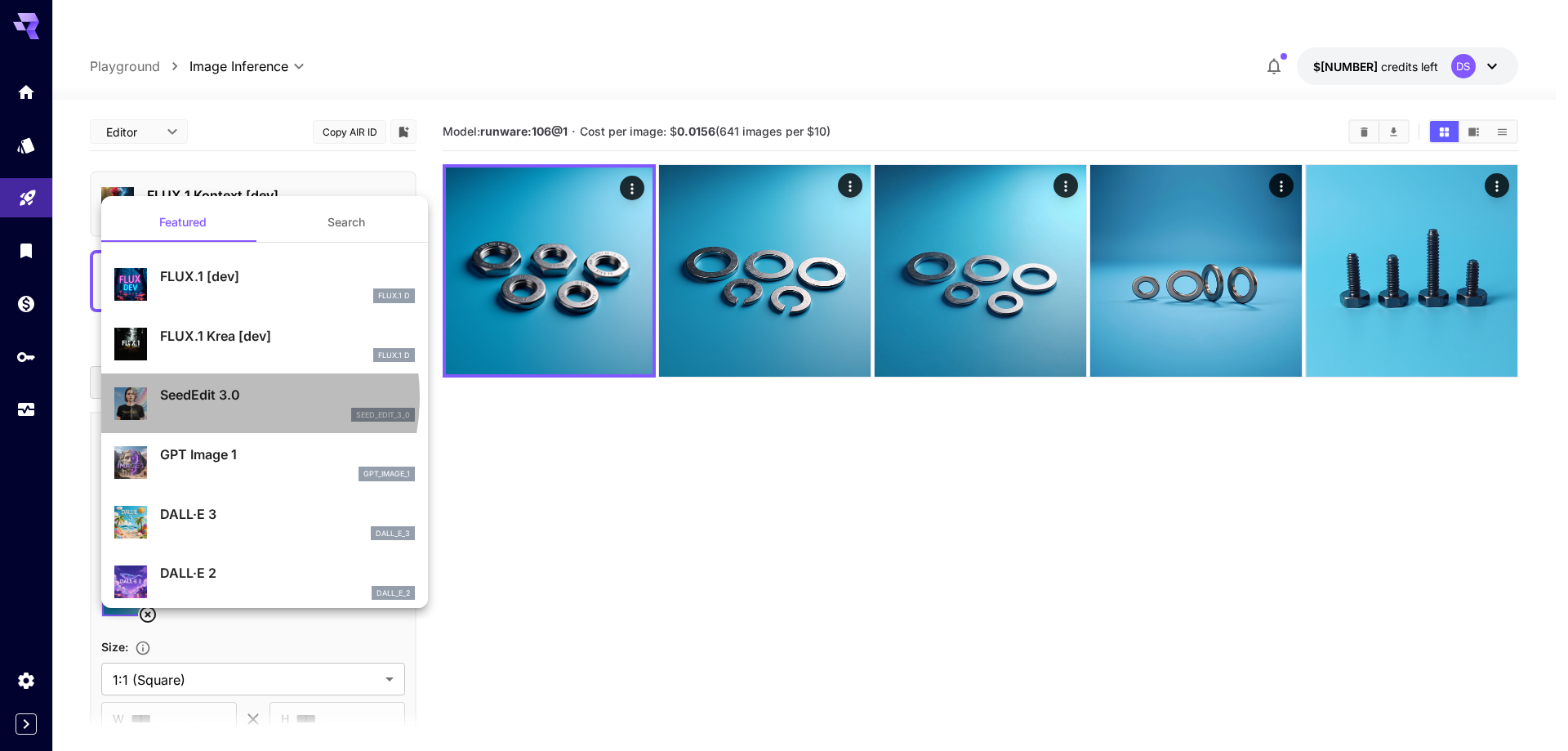 click on "SeedEdit 3.0" at bounding box center (287, 395) 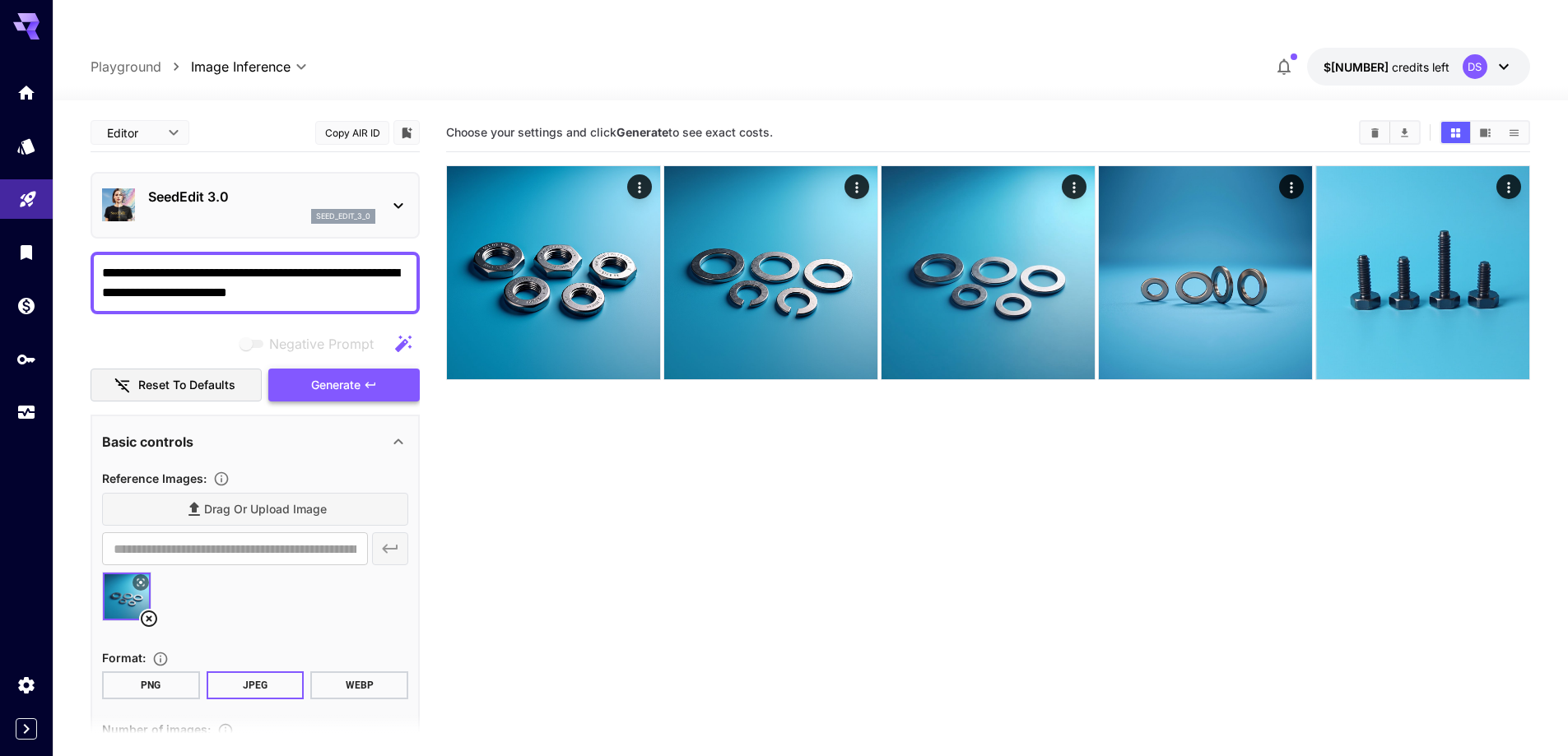 click on "Generate" at bounding box center [336, 385] 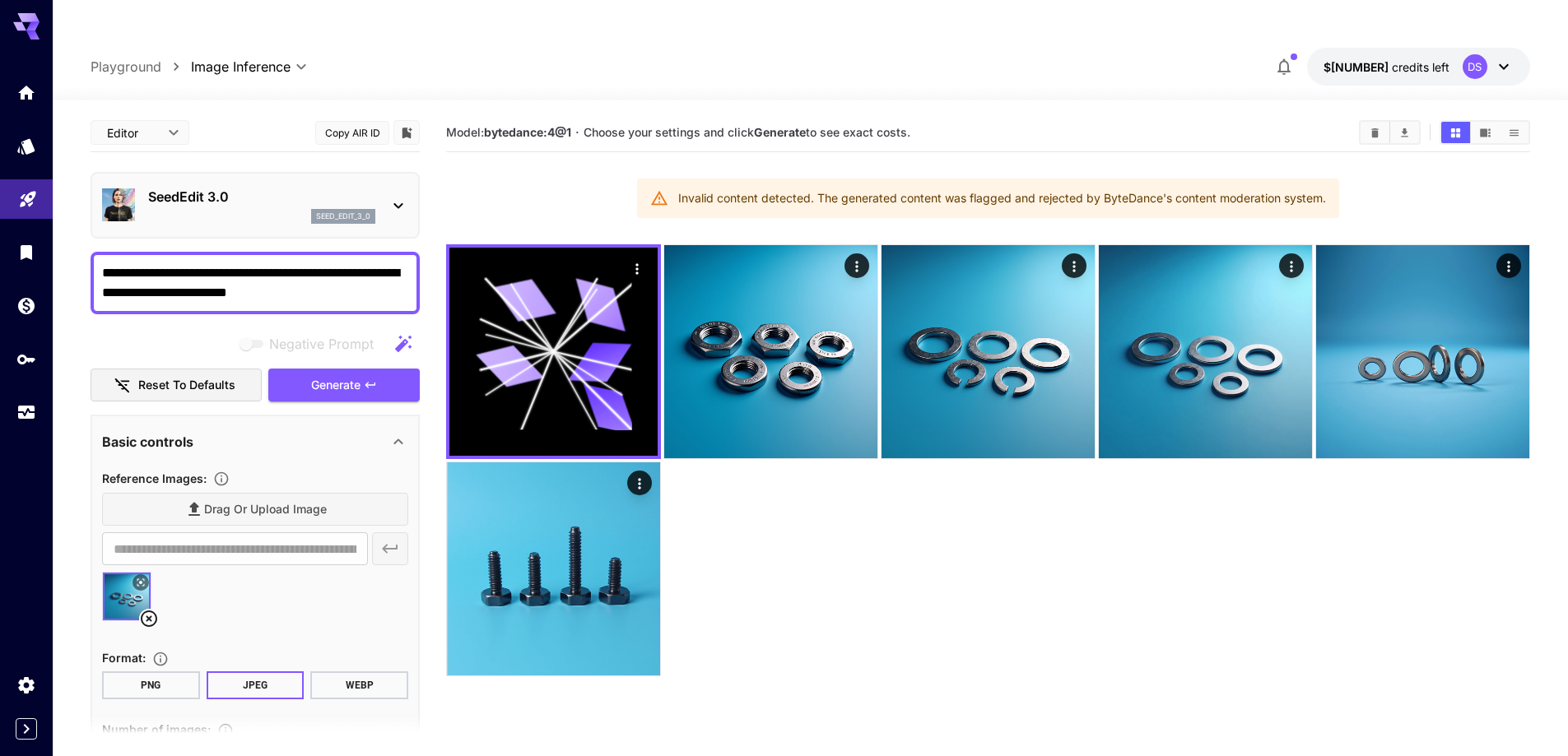 click on "SeedEdit 3.0" at bounding box center (262, 197) 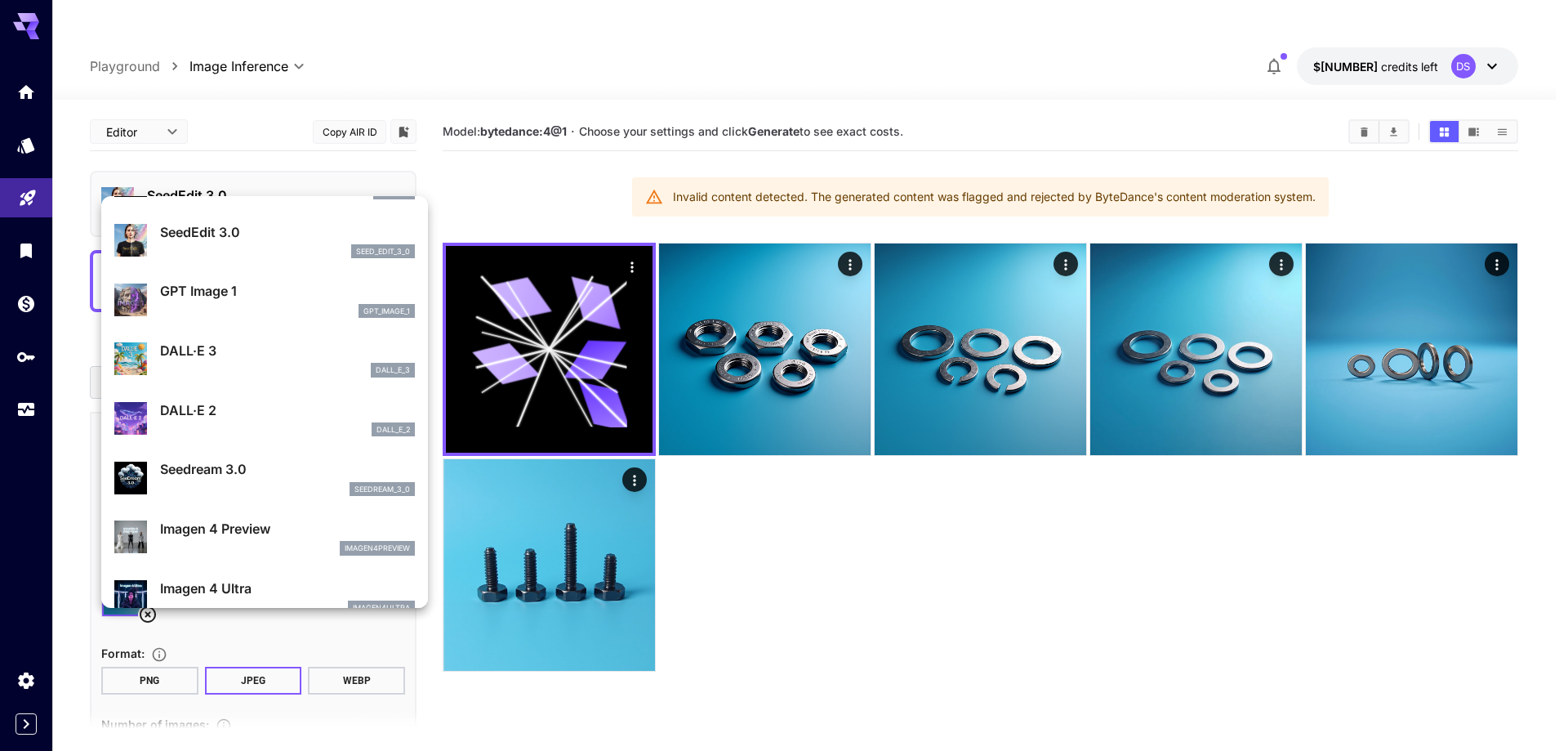 scroll, scrollTop: 245, scrollLeft: 0, axis: vertical 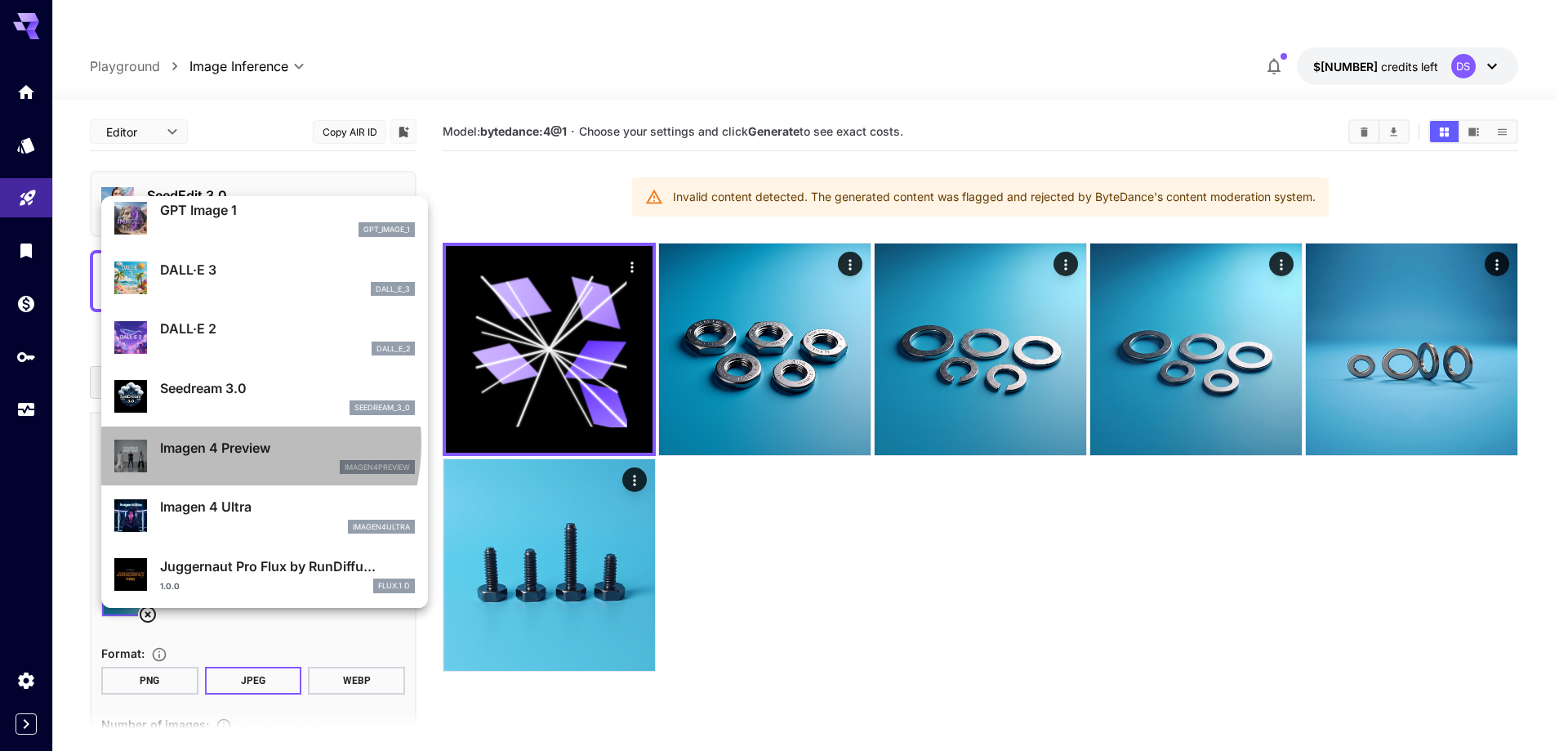 click on "Imagen 4 Preview" at bounding box center (287, 448) 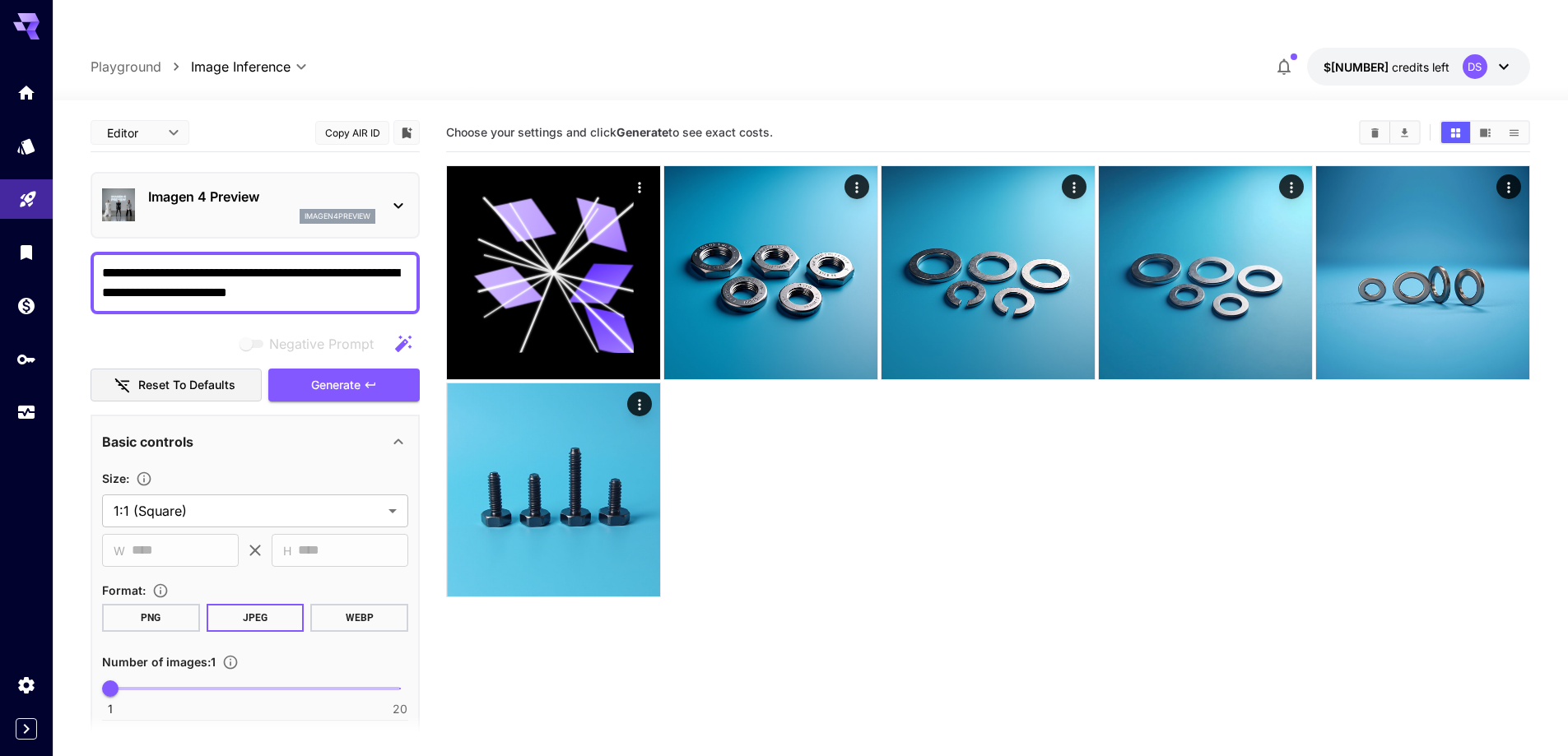 click on "Imagen 4 Preview" at bounding box center [262, 197] 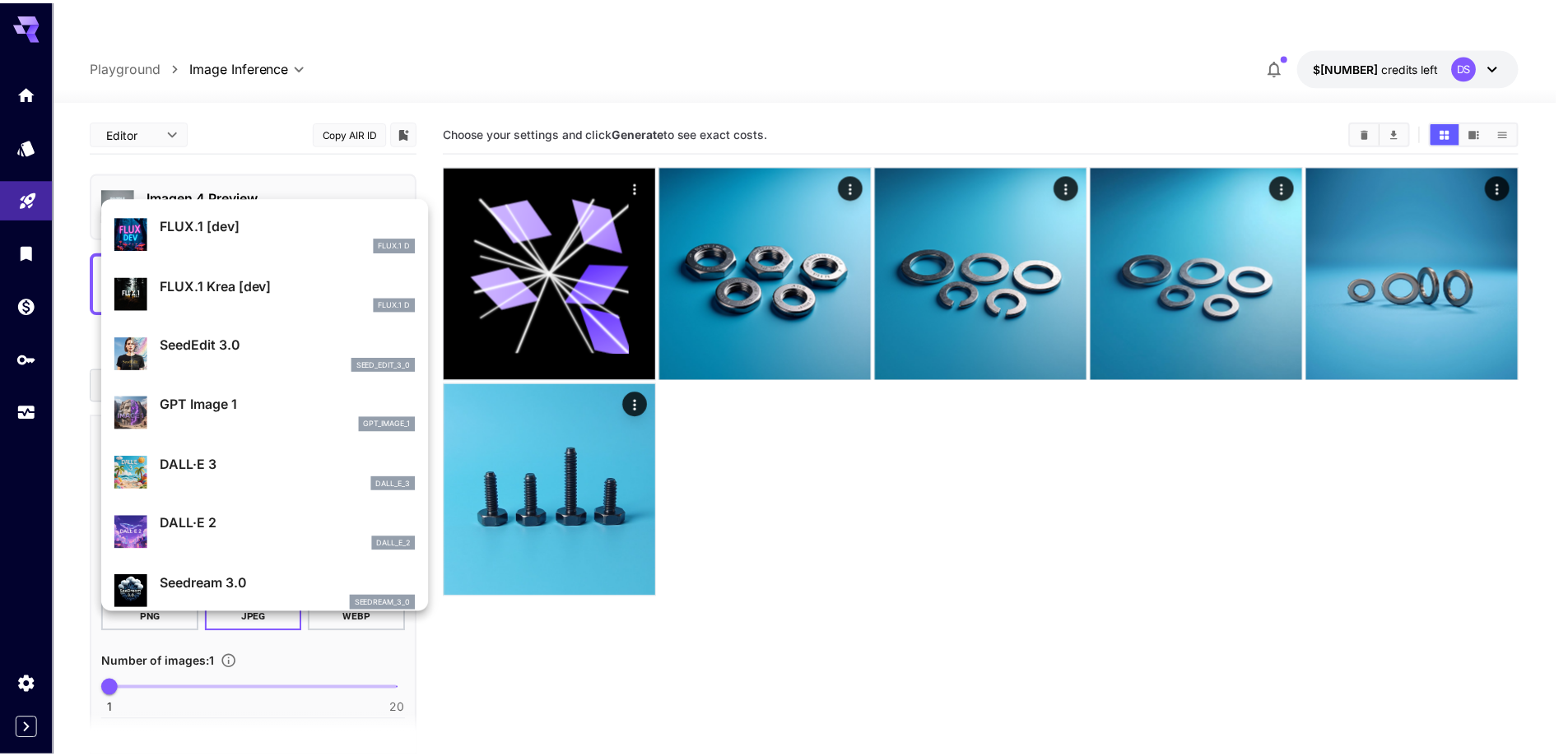 scroll, scrollTop: 82, scrollLeft: 0, axis: vertical 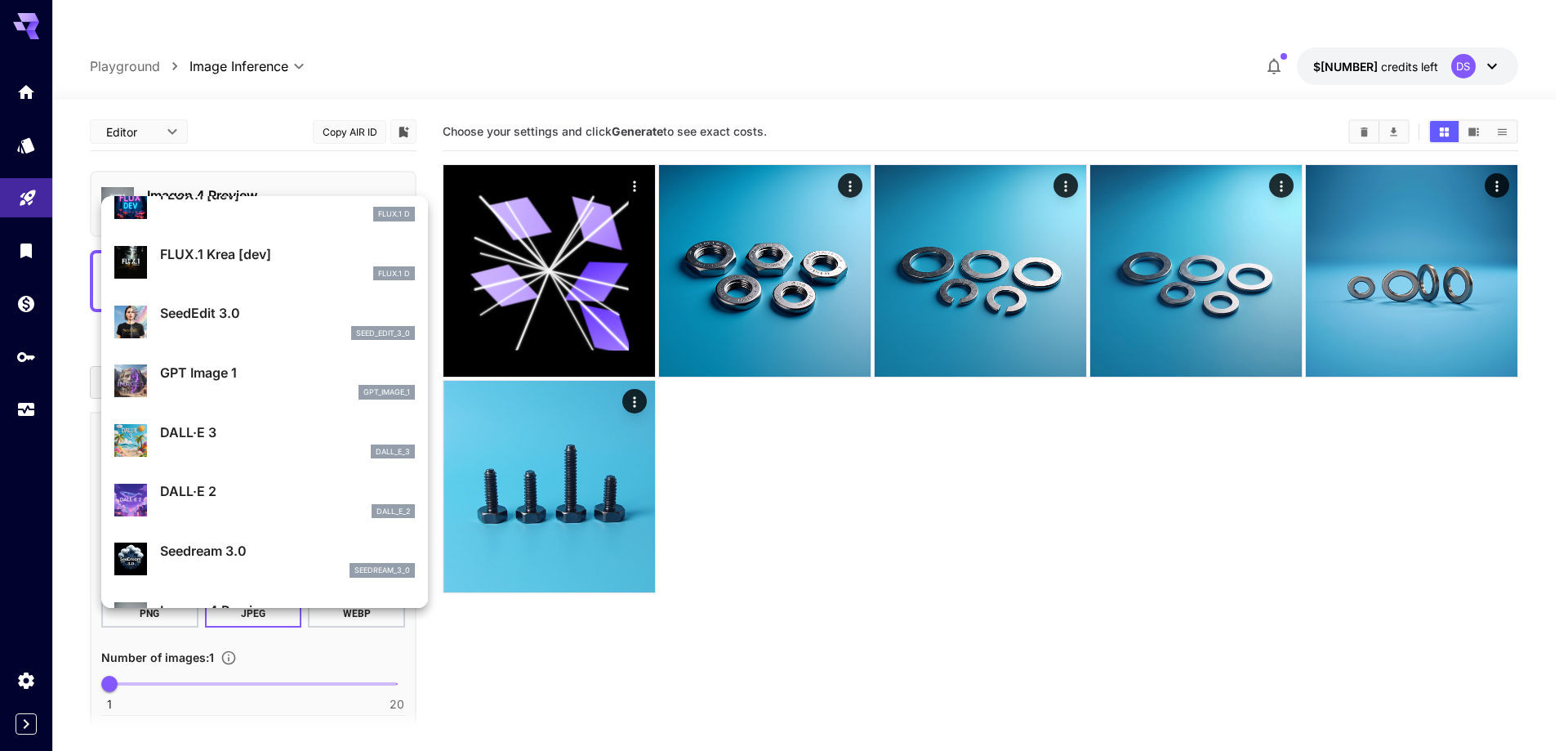 click on "GPT Image 1" at bounding box center (287, 373) 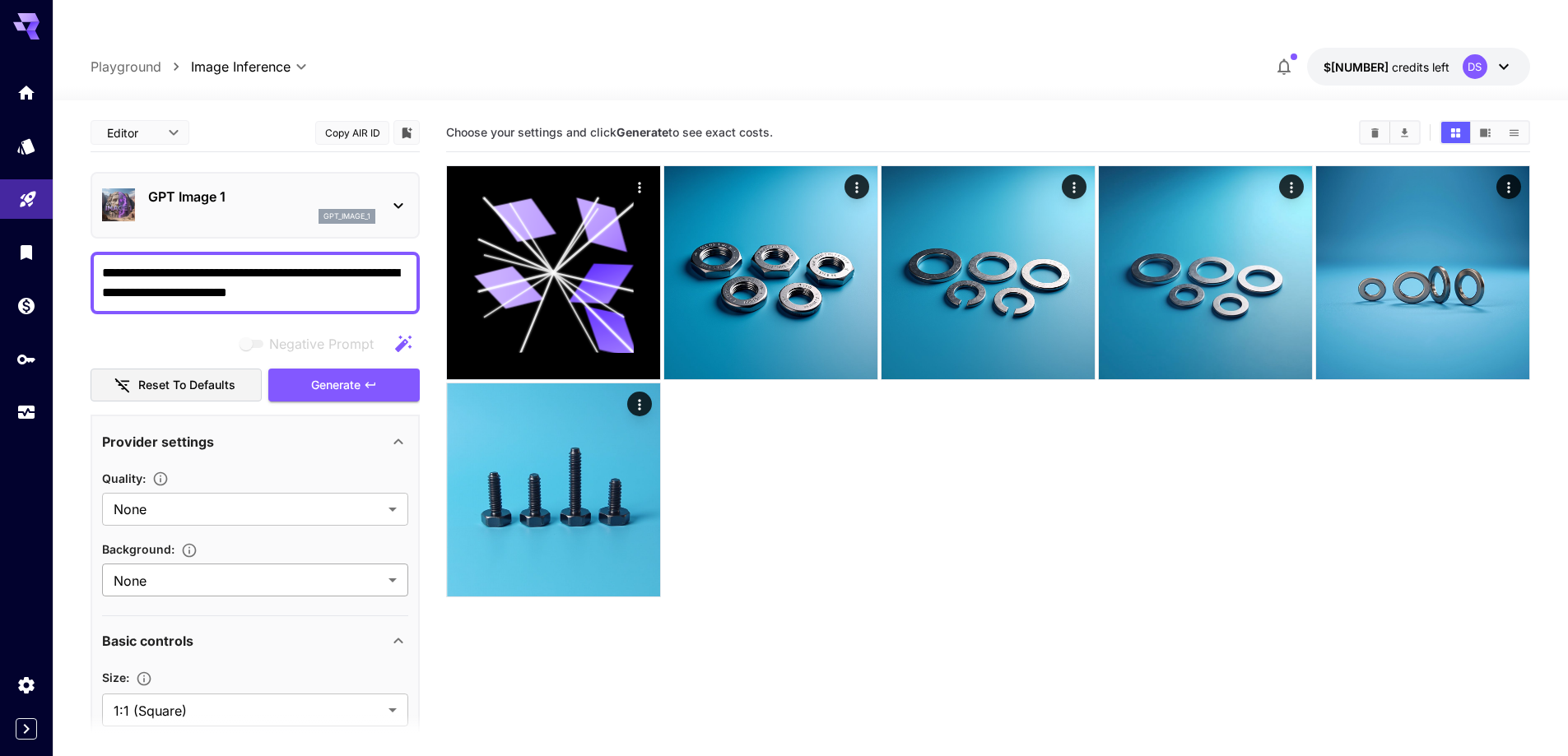 click on "**********" at bounding box center [784, 459] 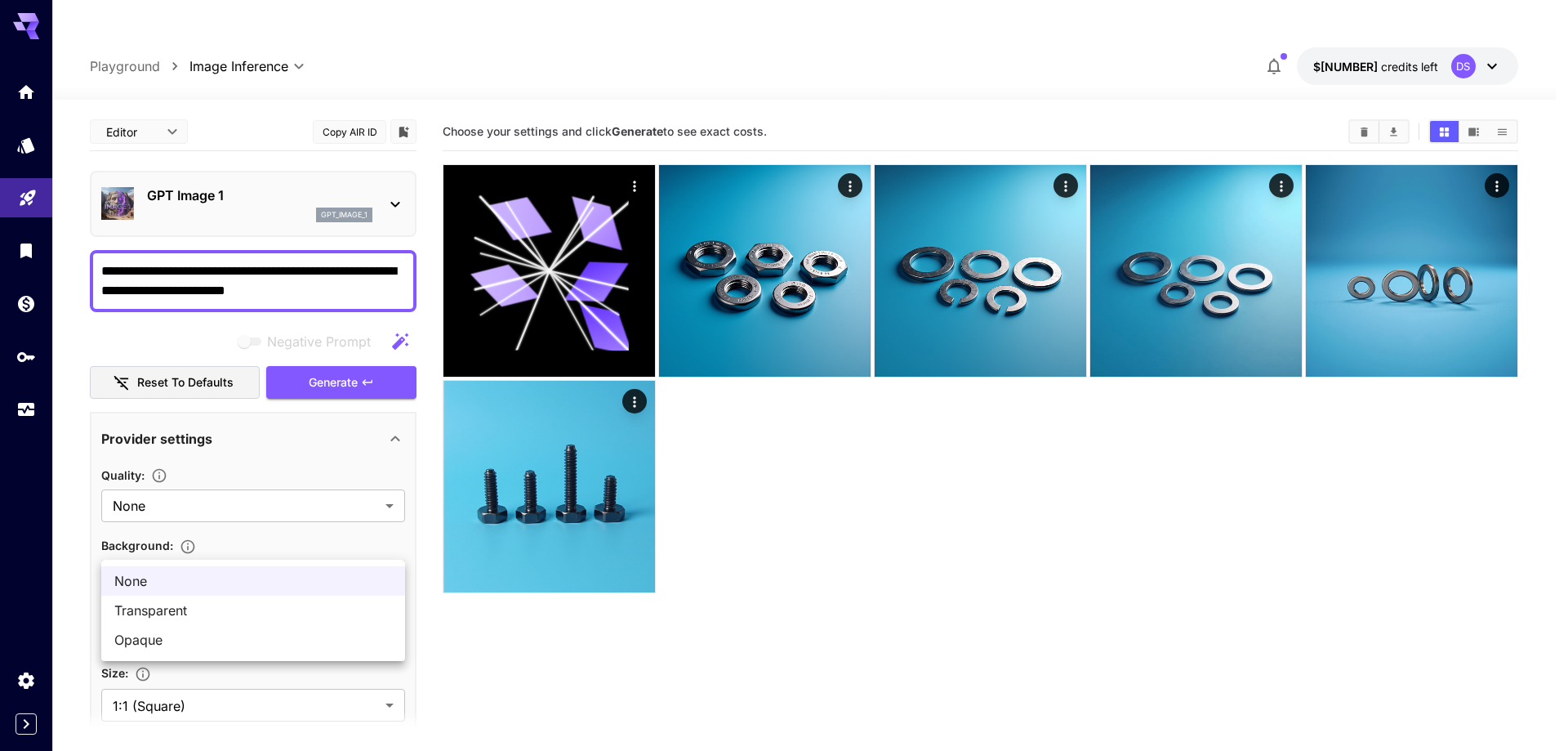 click at bounding box center (784, 375) 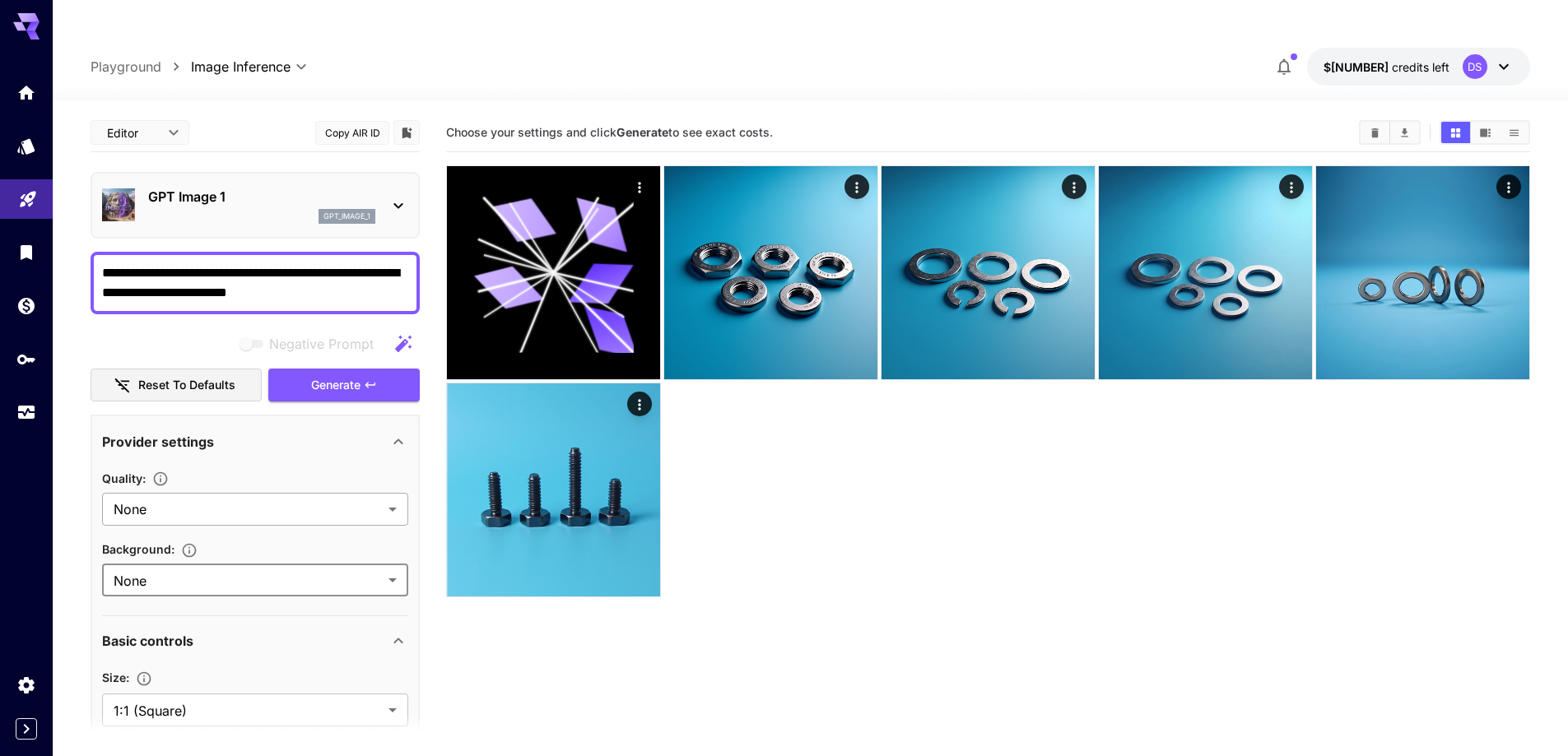 click on "**********" at bounding box center [784, 459] 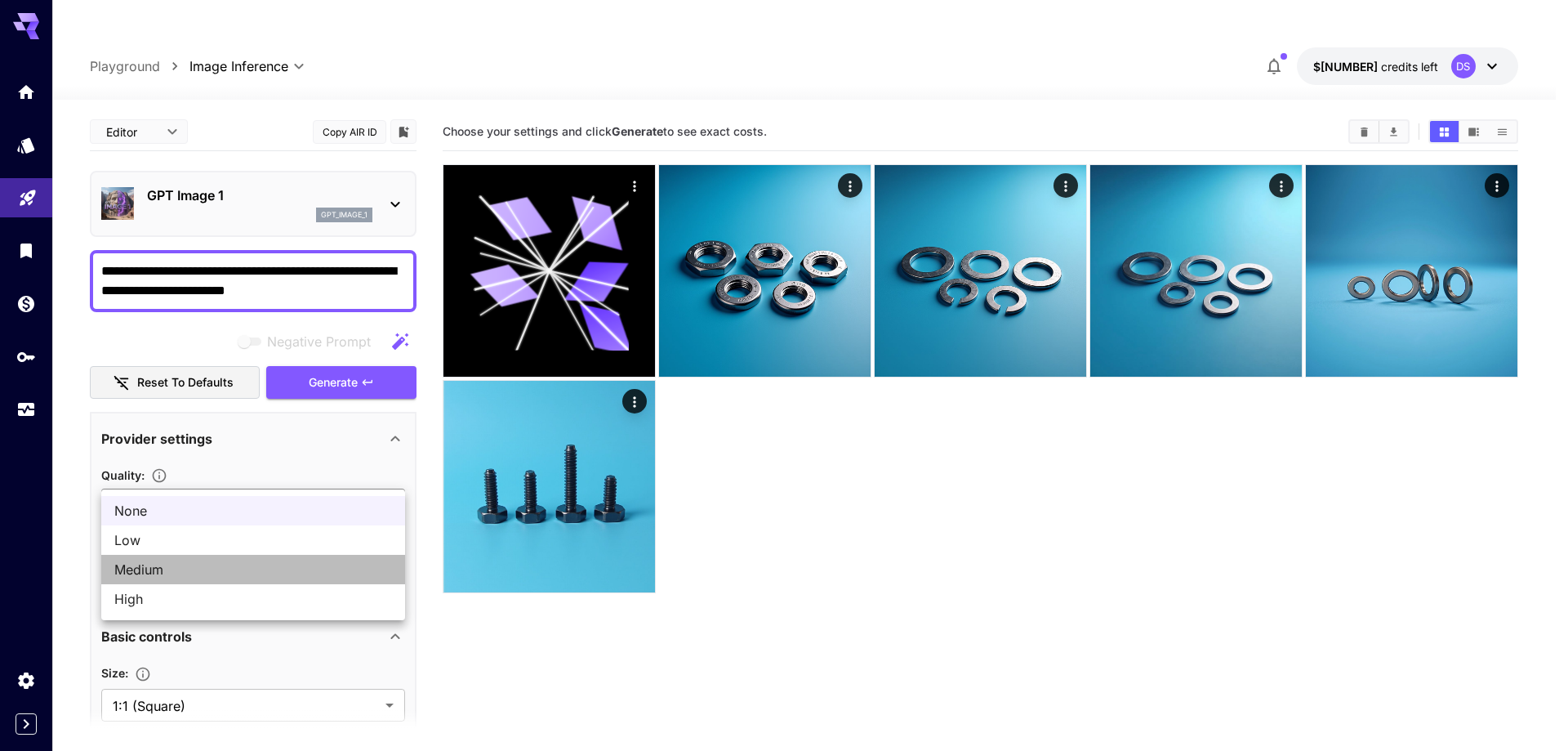 click on "Medium" at bounding box center (253, 570) 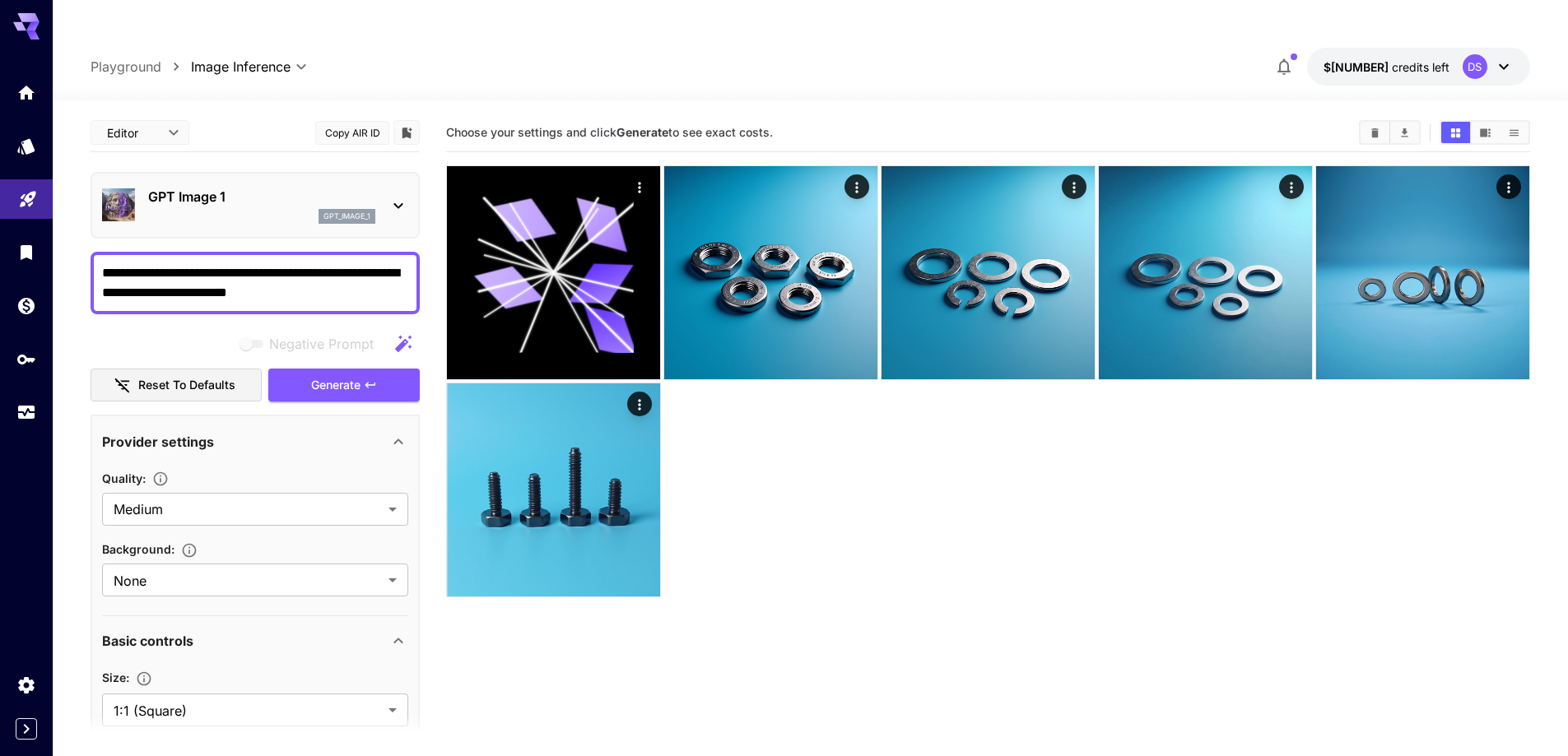 drag, startPoint x: 234, startPoint y: 239, endPoint x: 209, endPoint y: 253, distance: 28.6531 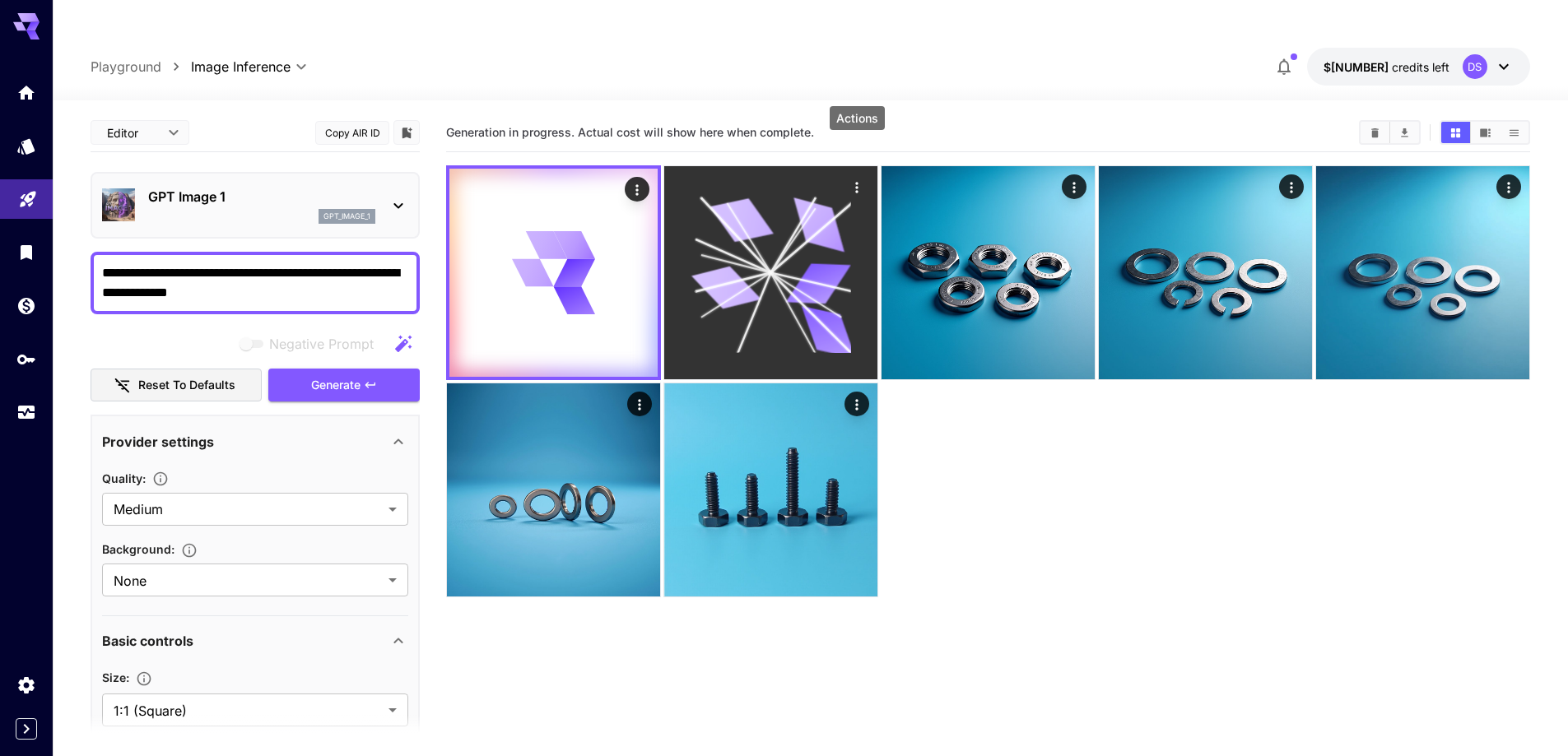 click 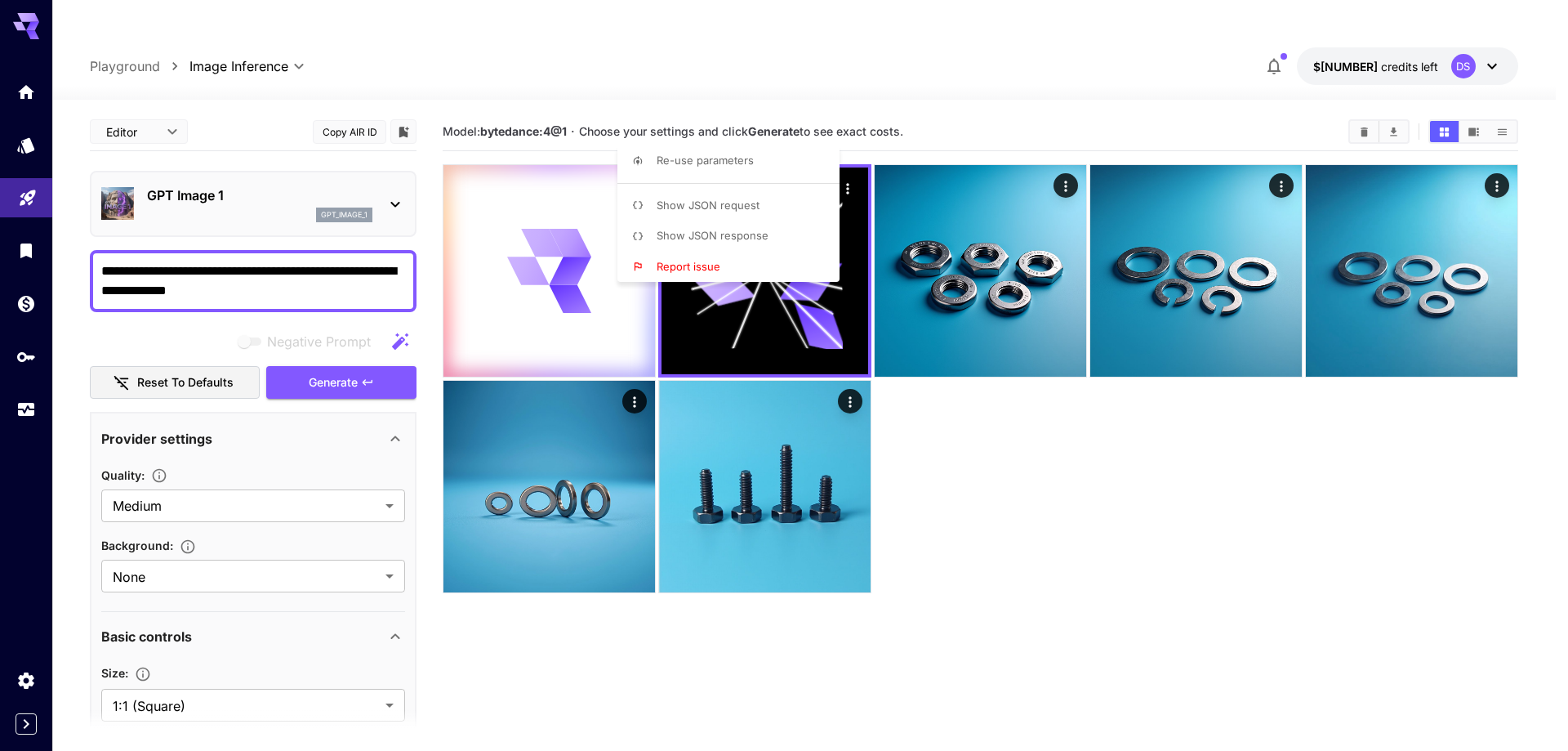 click at bounding box center [784, 375] 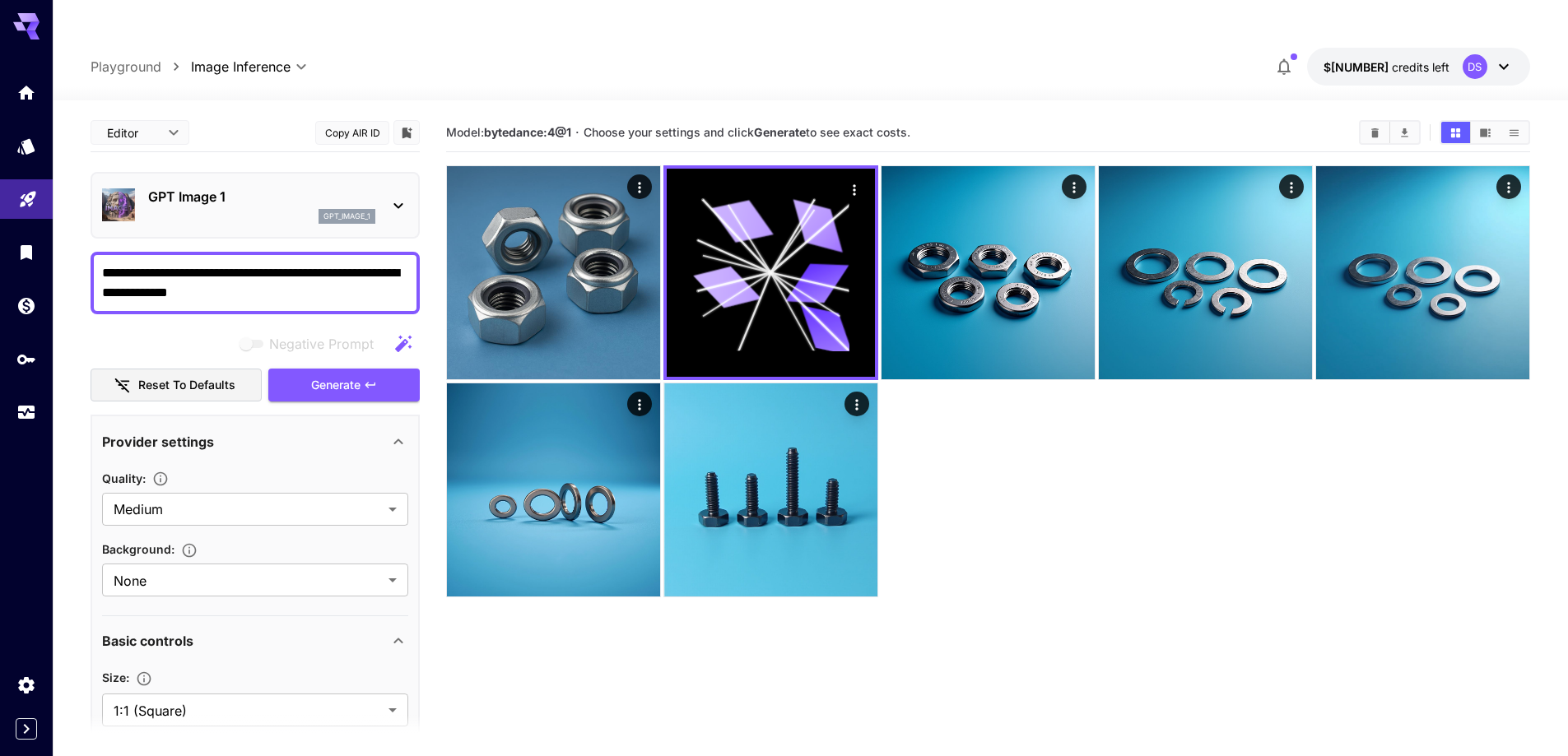 drag, startPoint x: 261, startPoint y: 237, endPoint x: 342, endPoint y: 238, distance: 81.00617 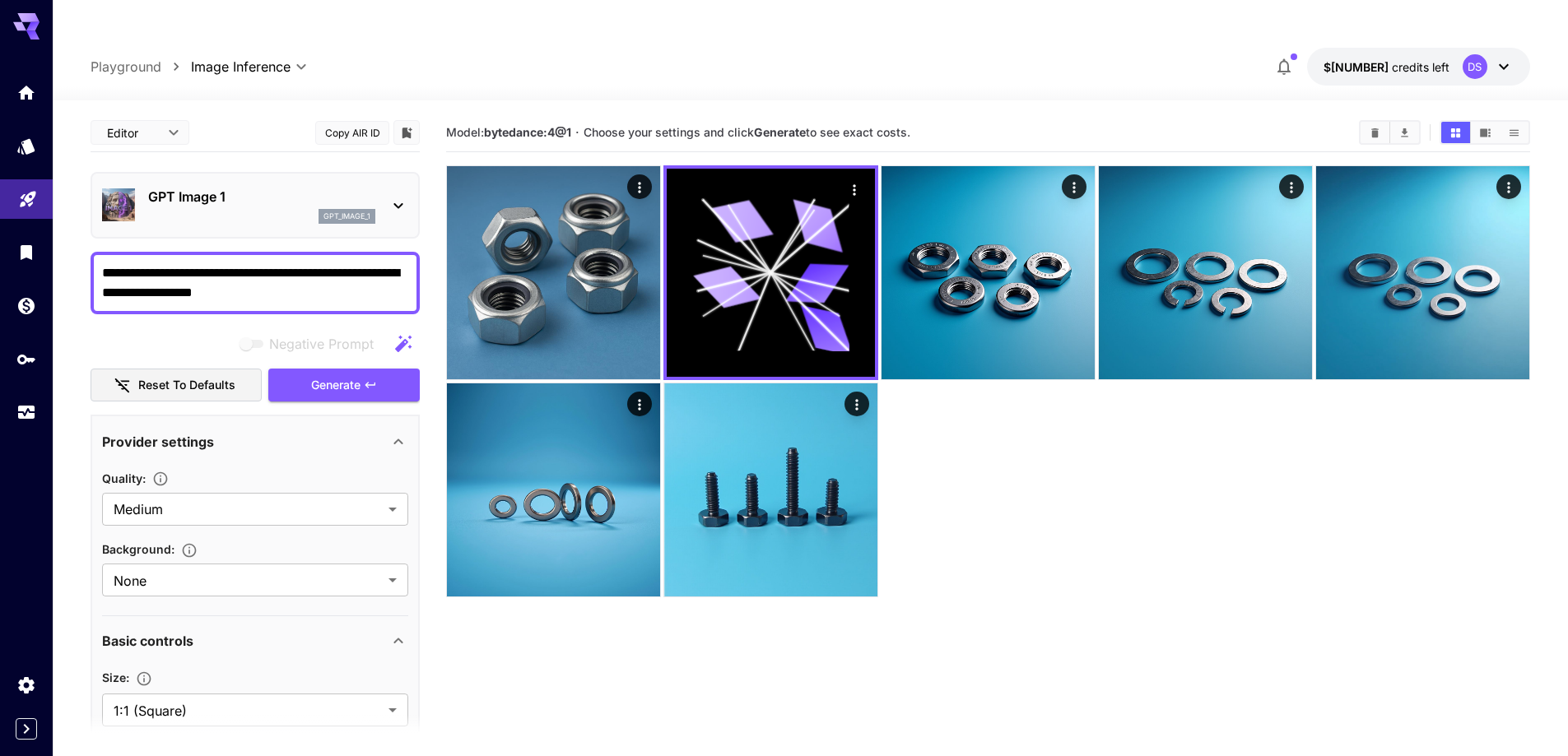 click on "**********" at bounding box center [255, 283] 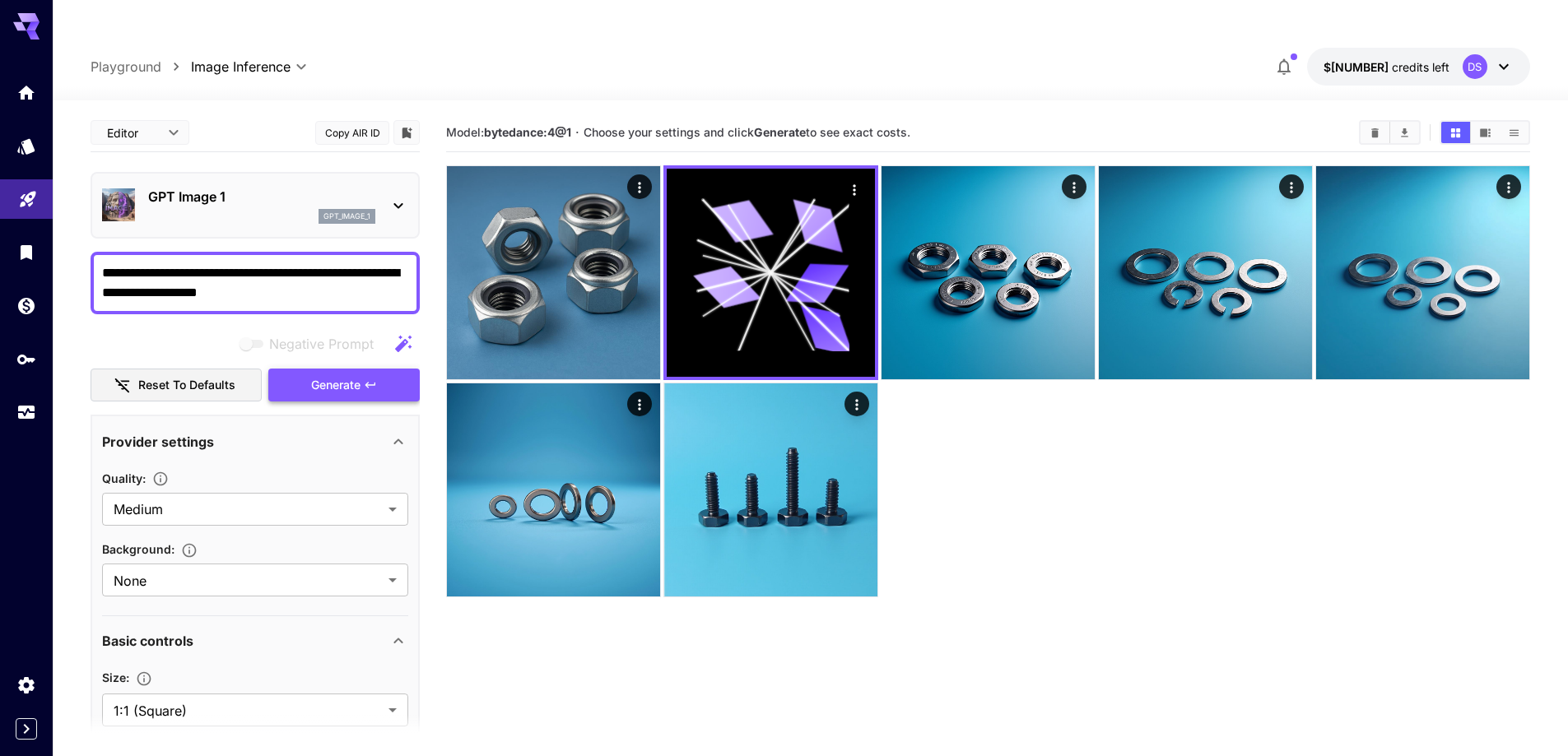 type on "**********" 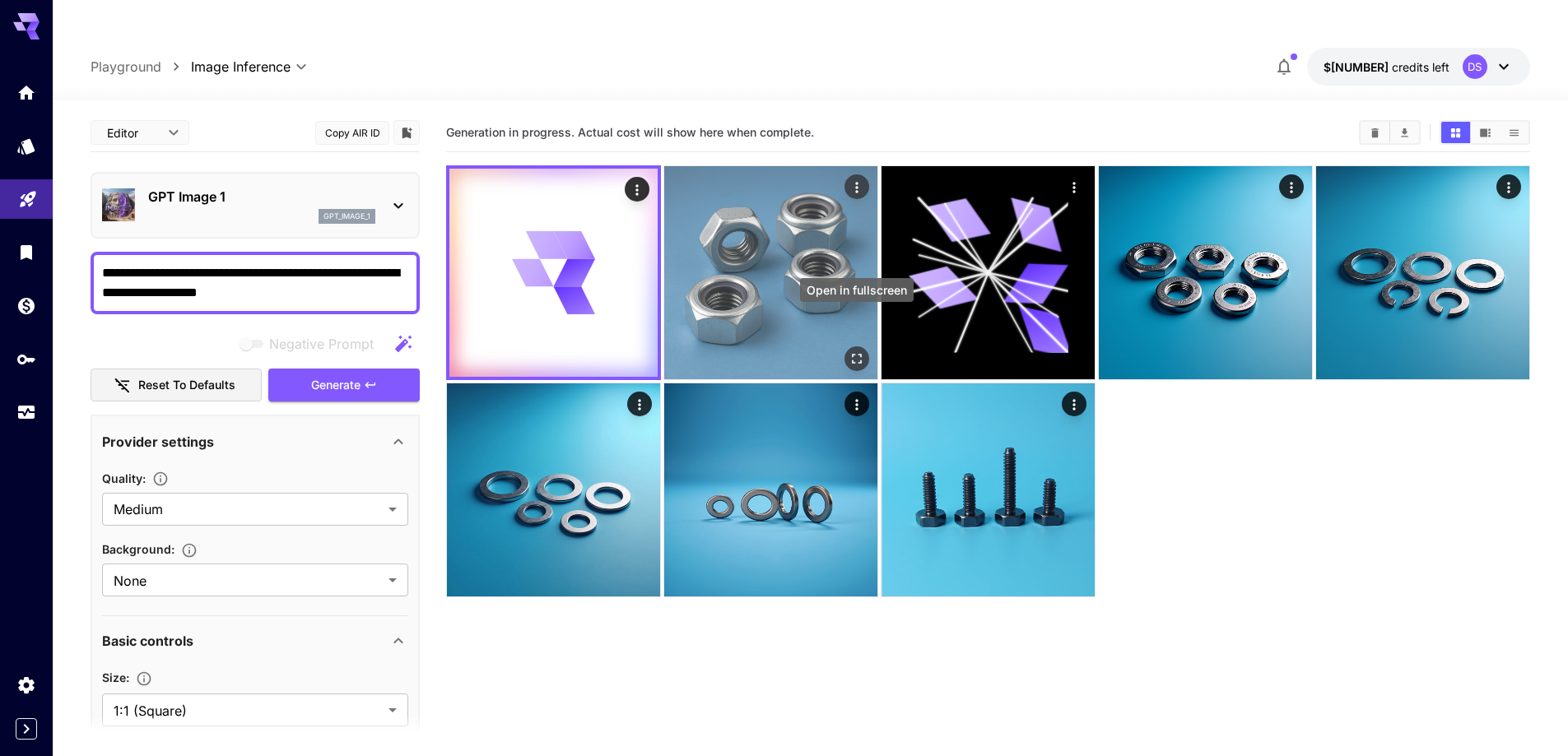 click 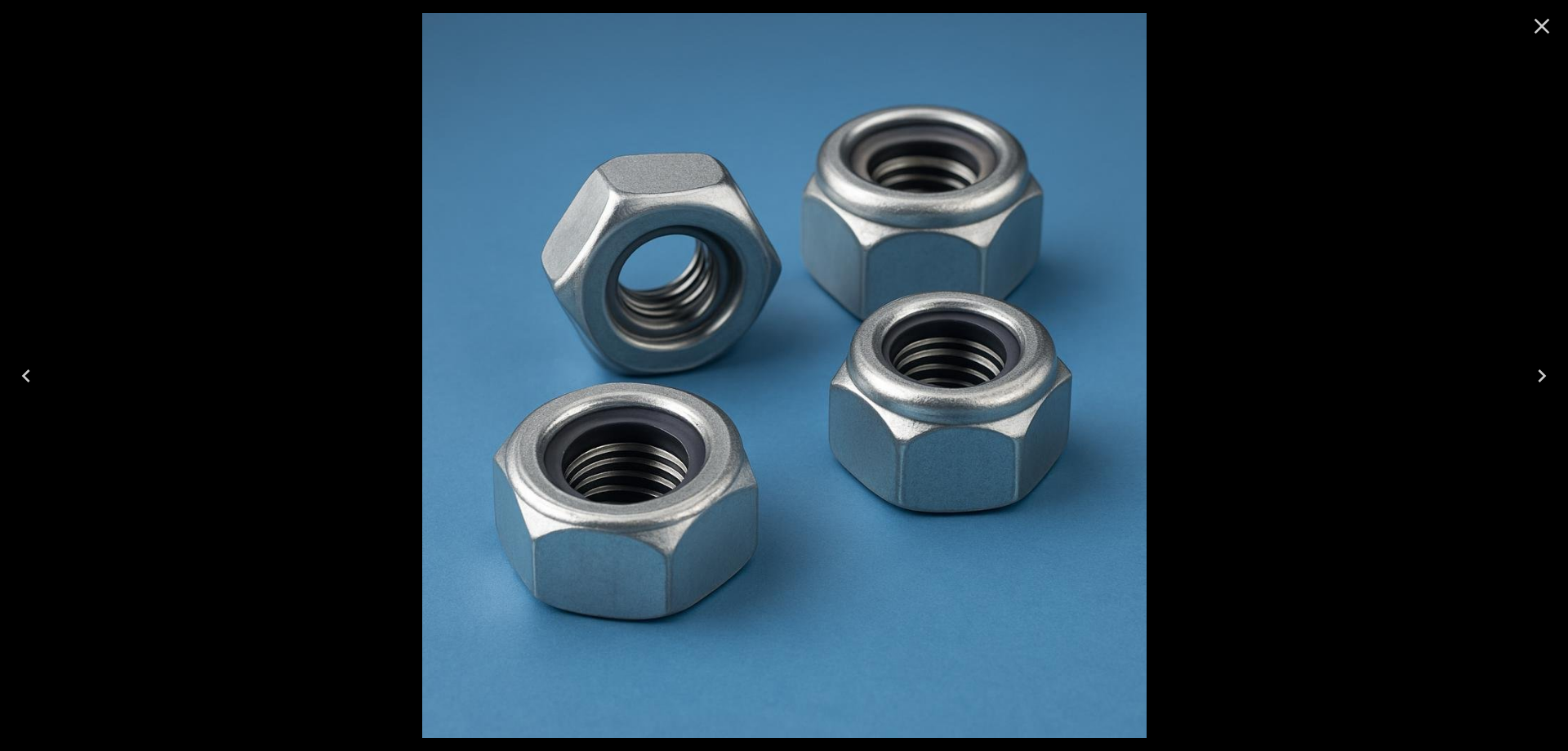 click 